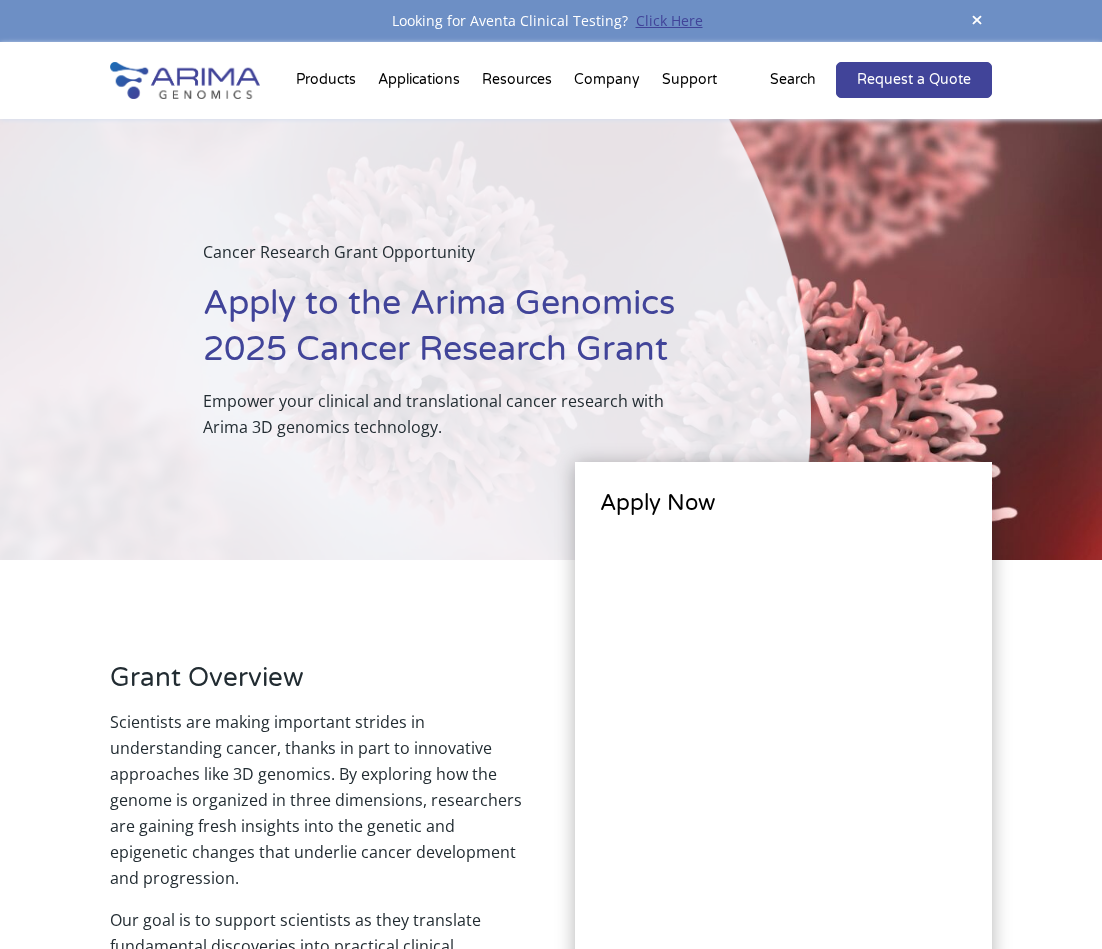 scroll, scrollTop: 0, scrollLeft: 0, axis: both 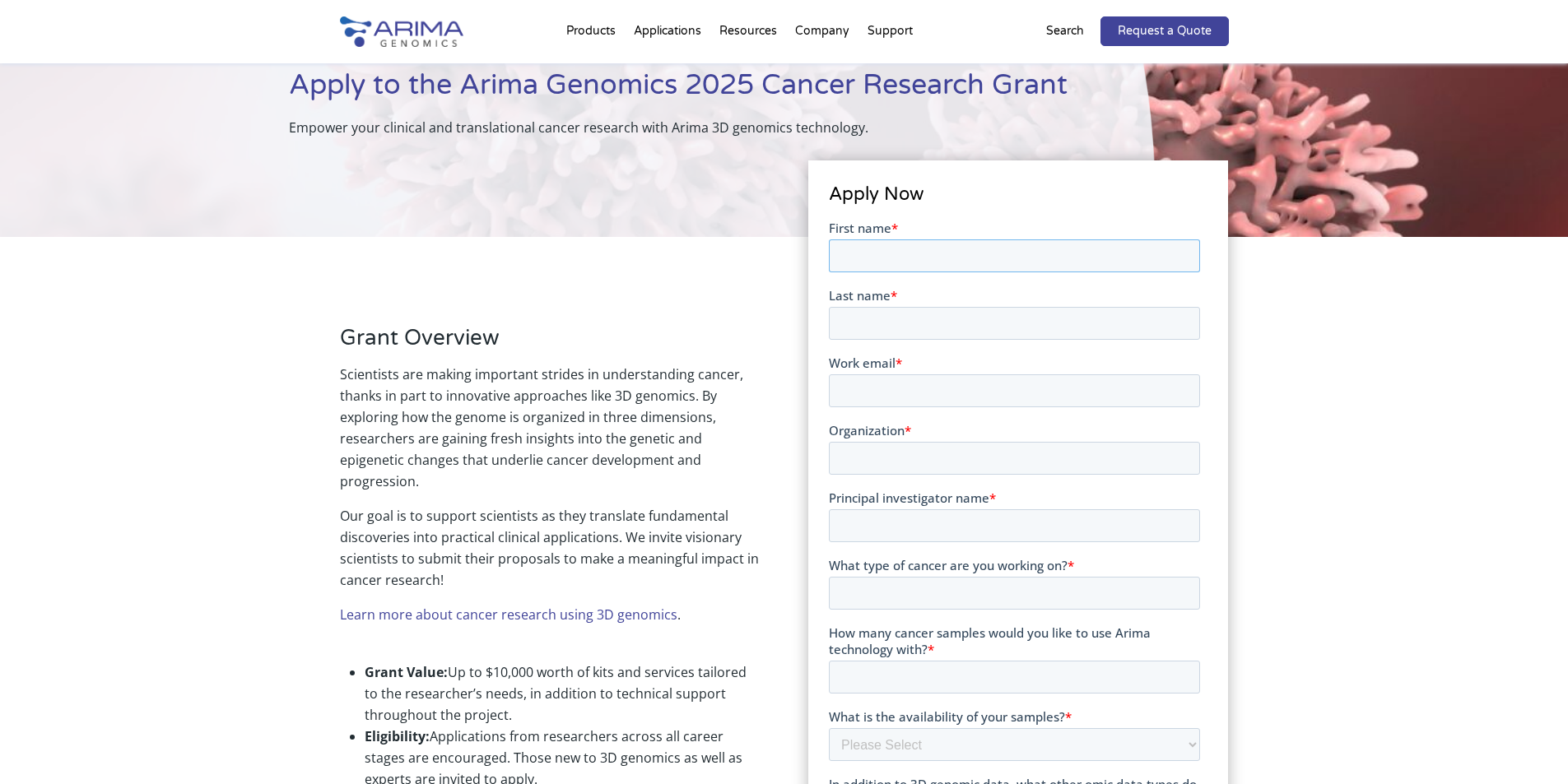 click on "First name *" at bounding box center (1014, 255) 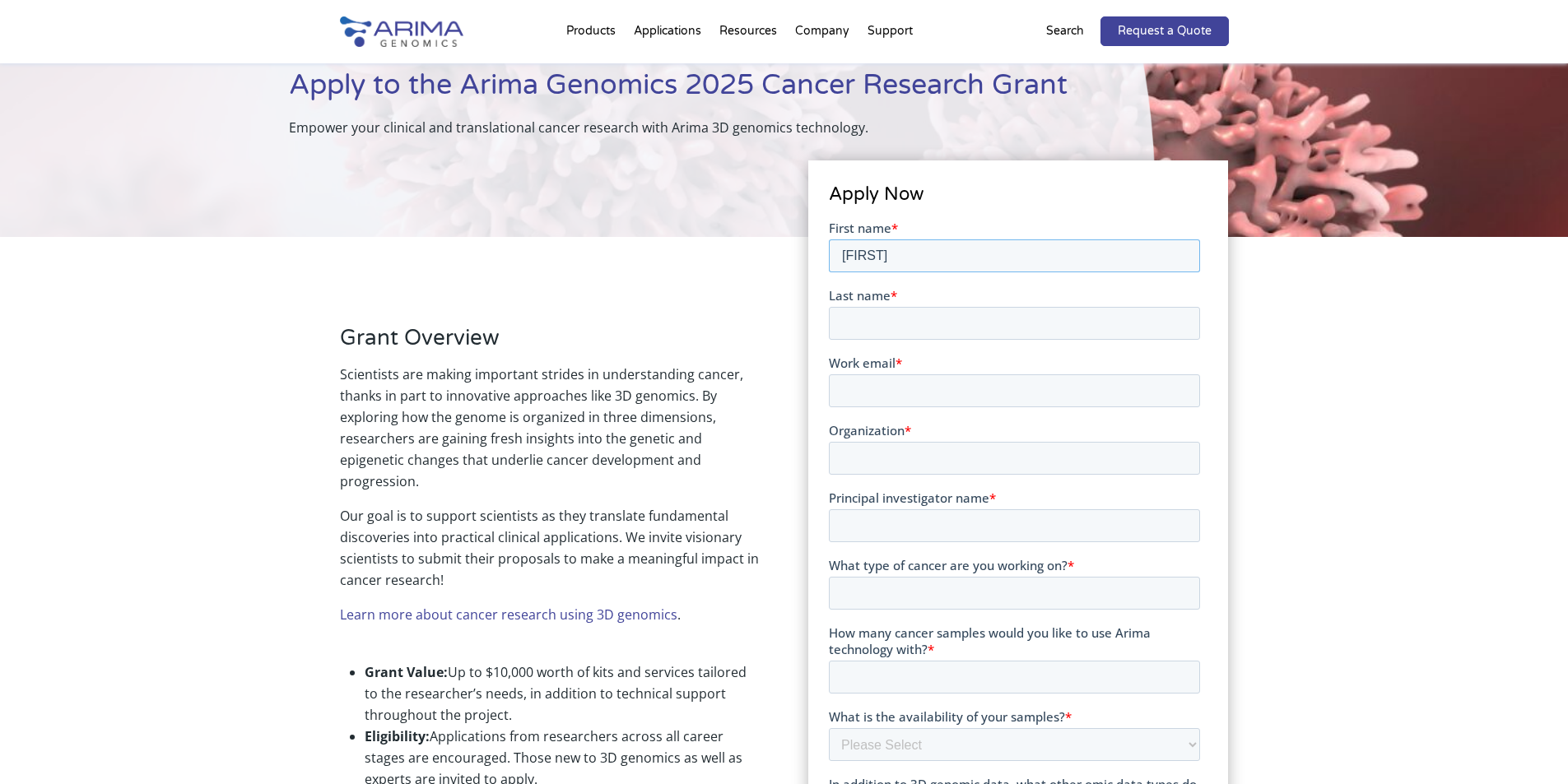 type on "[FIRST]" 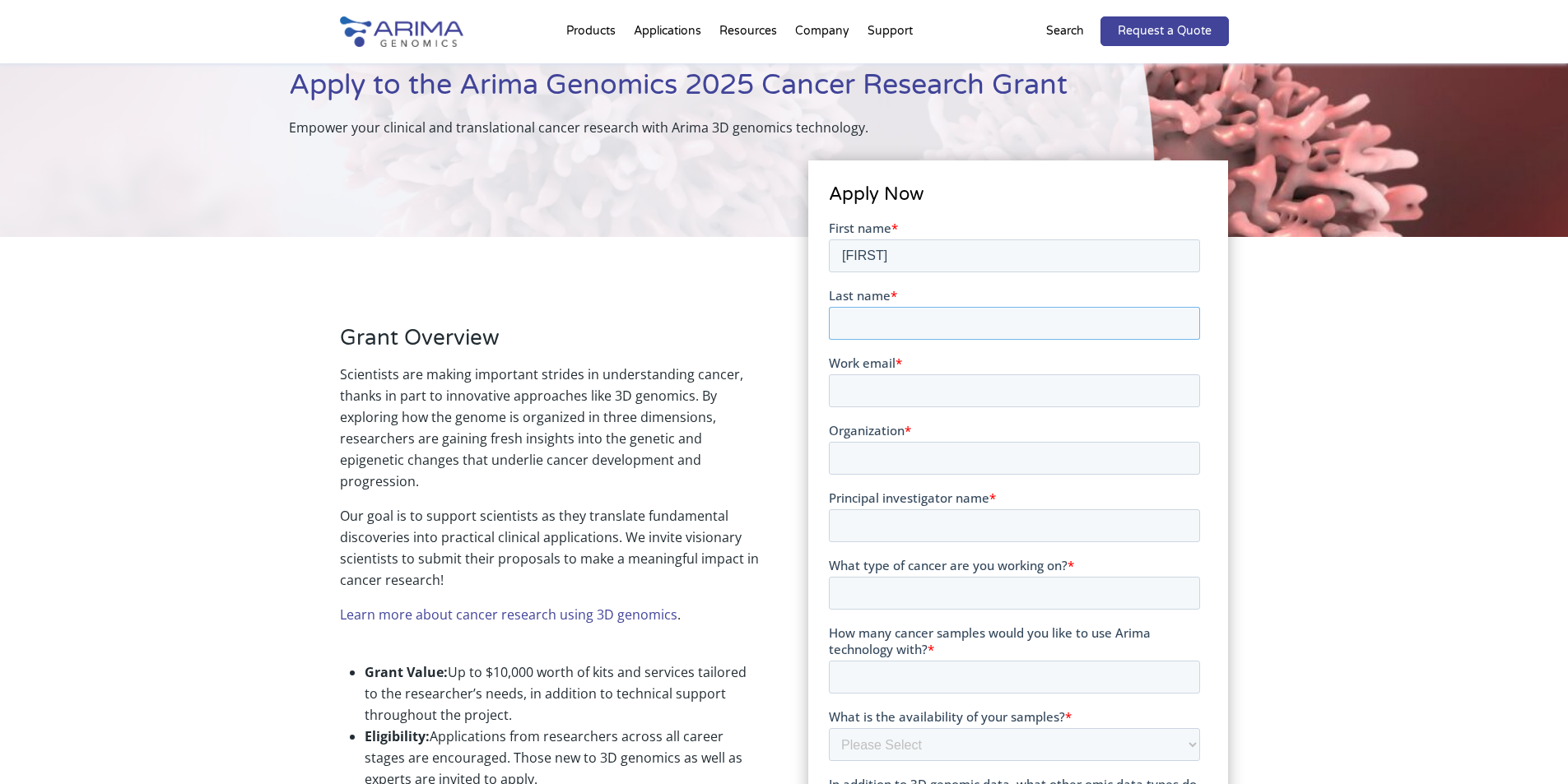 click on "Last name *" at bounding box center (1014, 322) 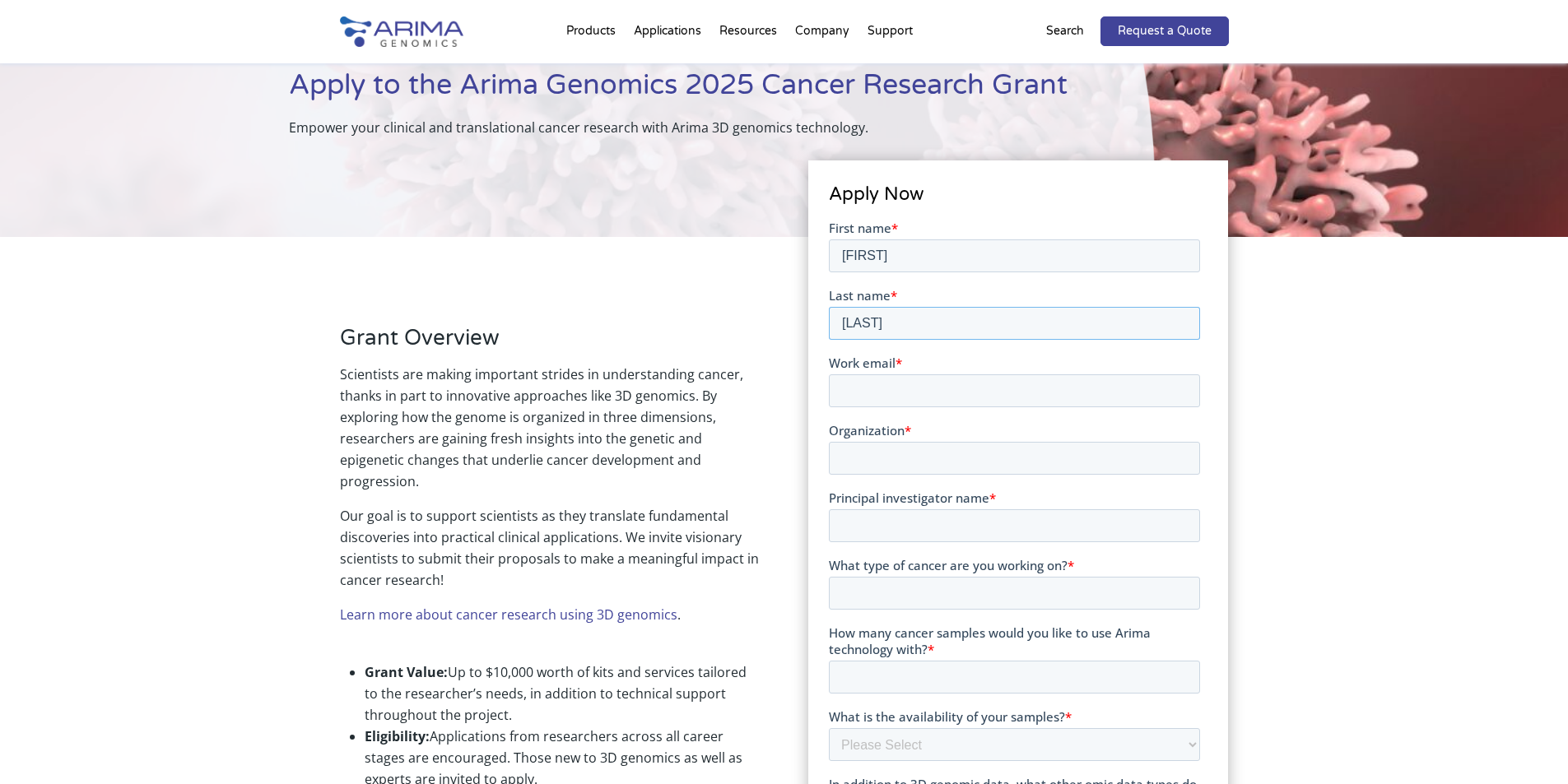type on "[LAST]" 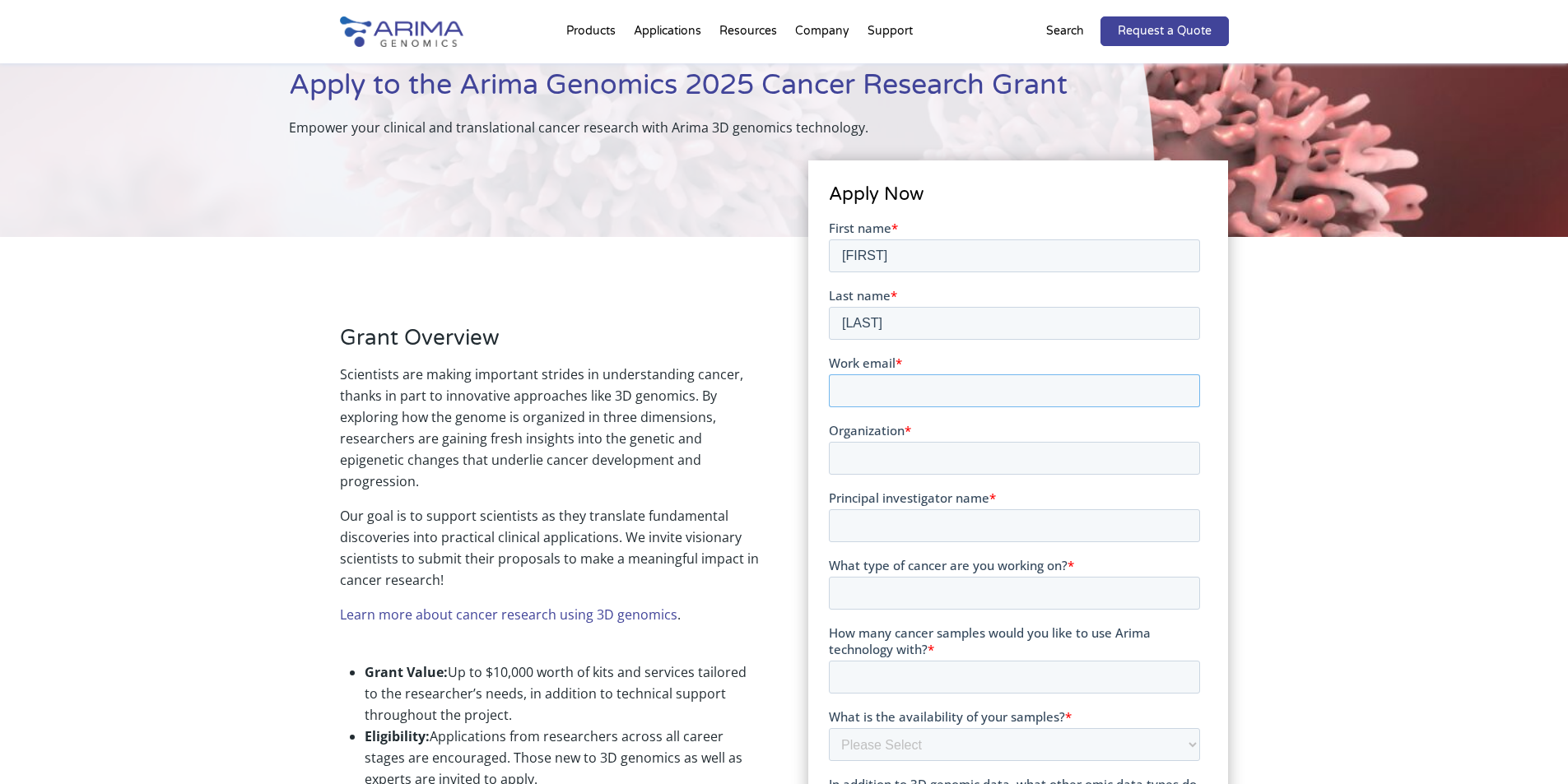 click on "Work email *" at bounding box center (1014, 390) 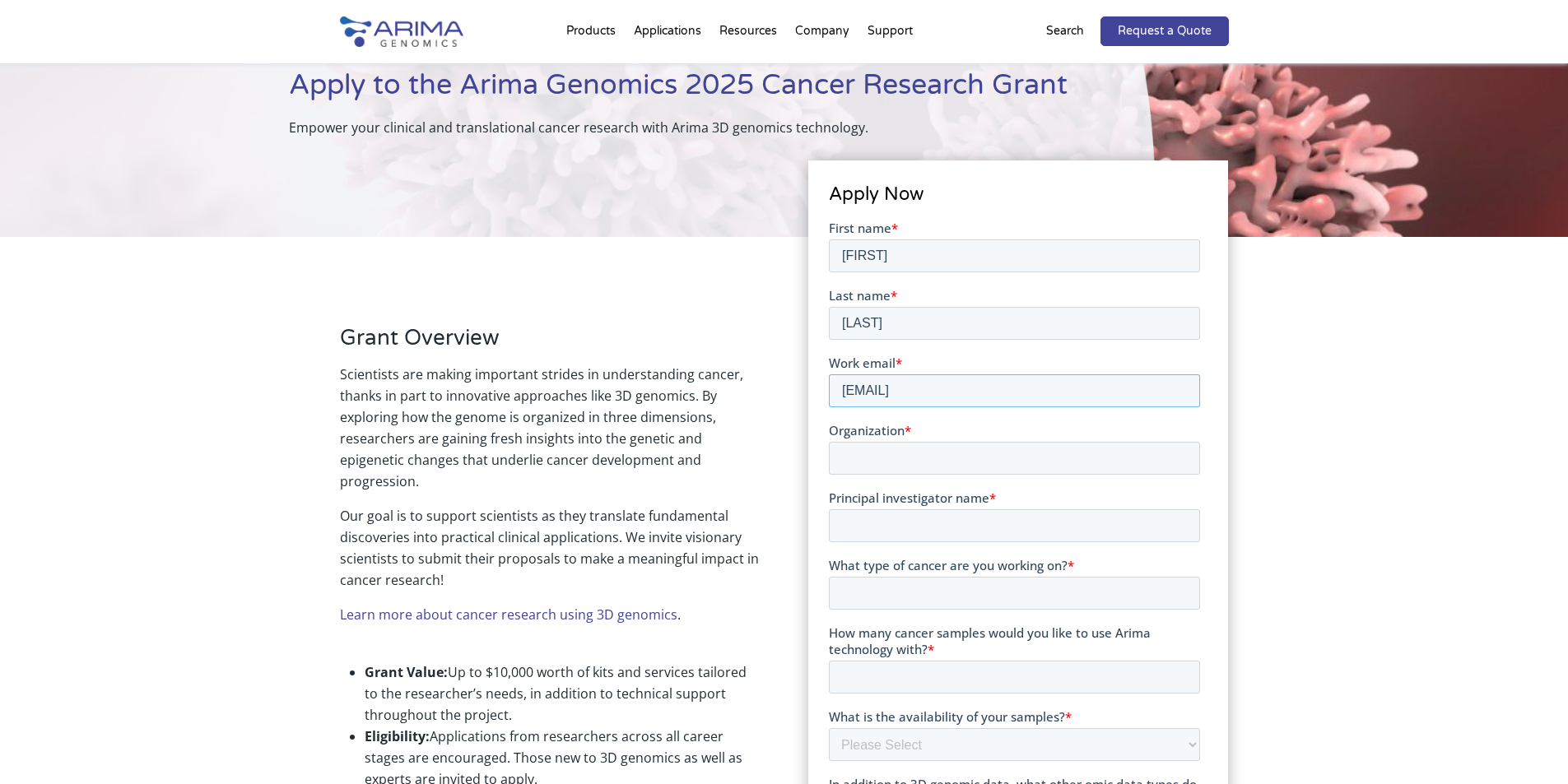 type on "[EMAIL]" 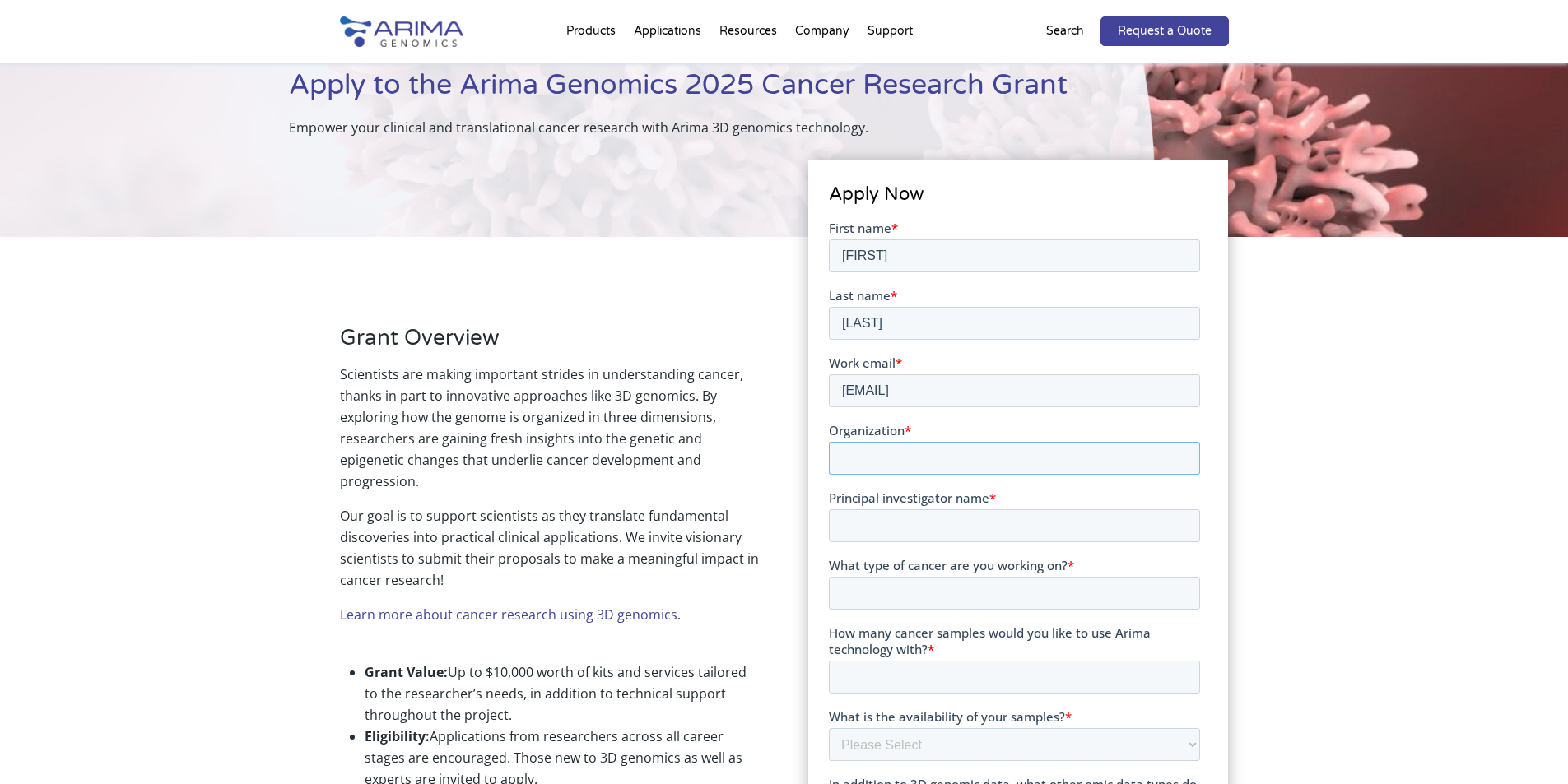 click on "Organization *" at bounding box center [1014, 457] 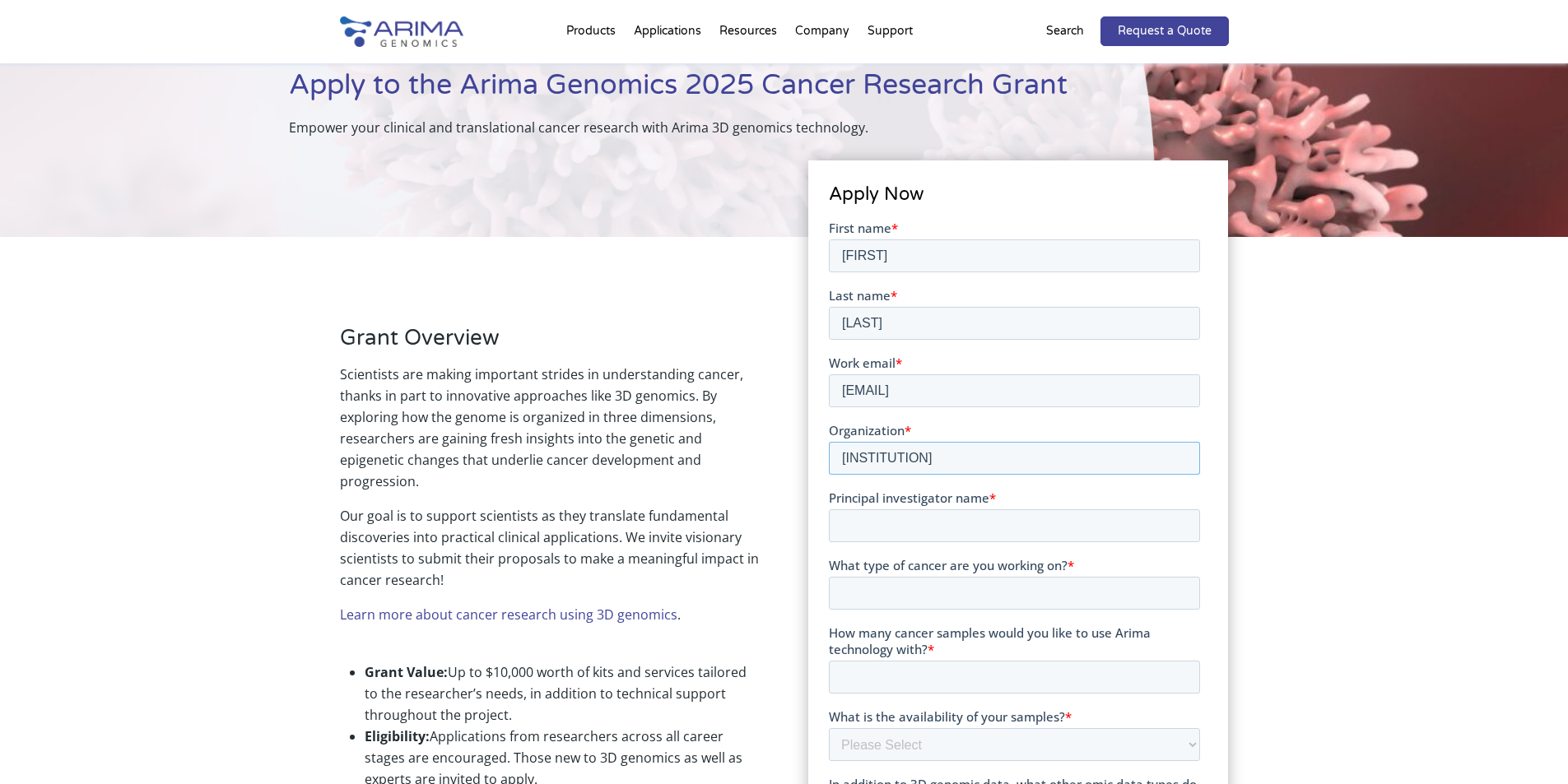 type on "[INSTITUTION]" 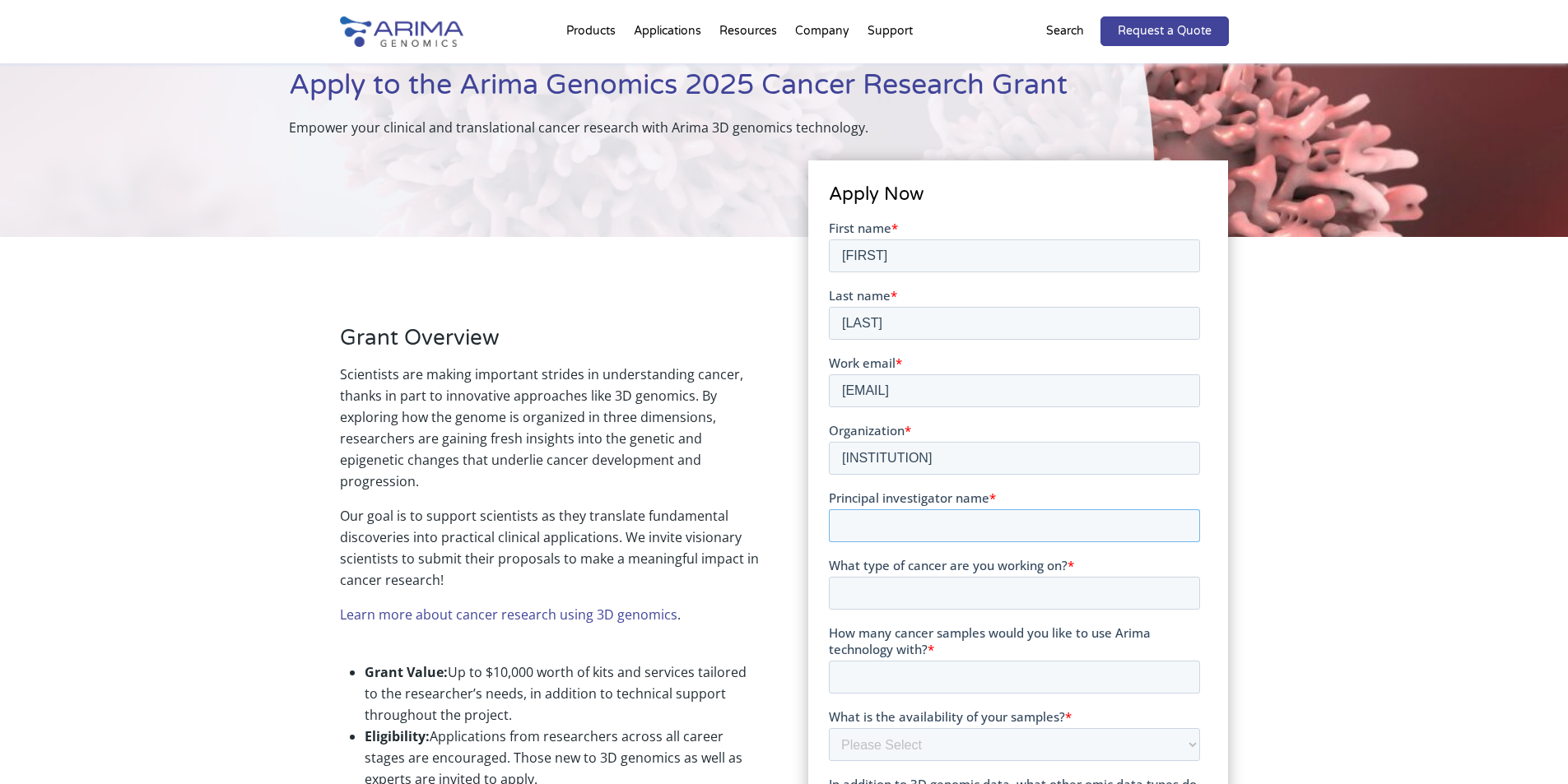 click on "Principal investigator name *" at bounding box center (1014, 525) 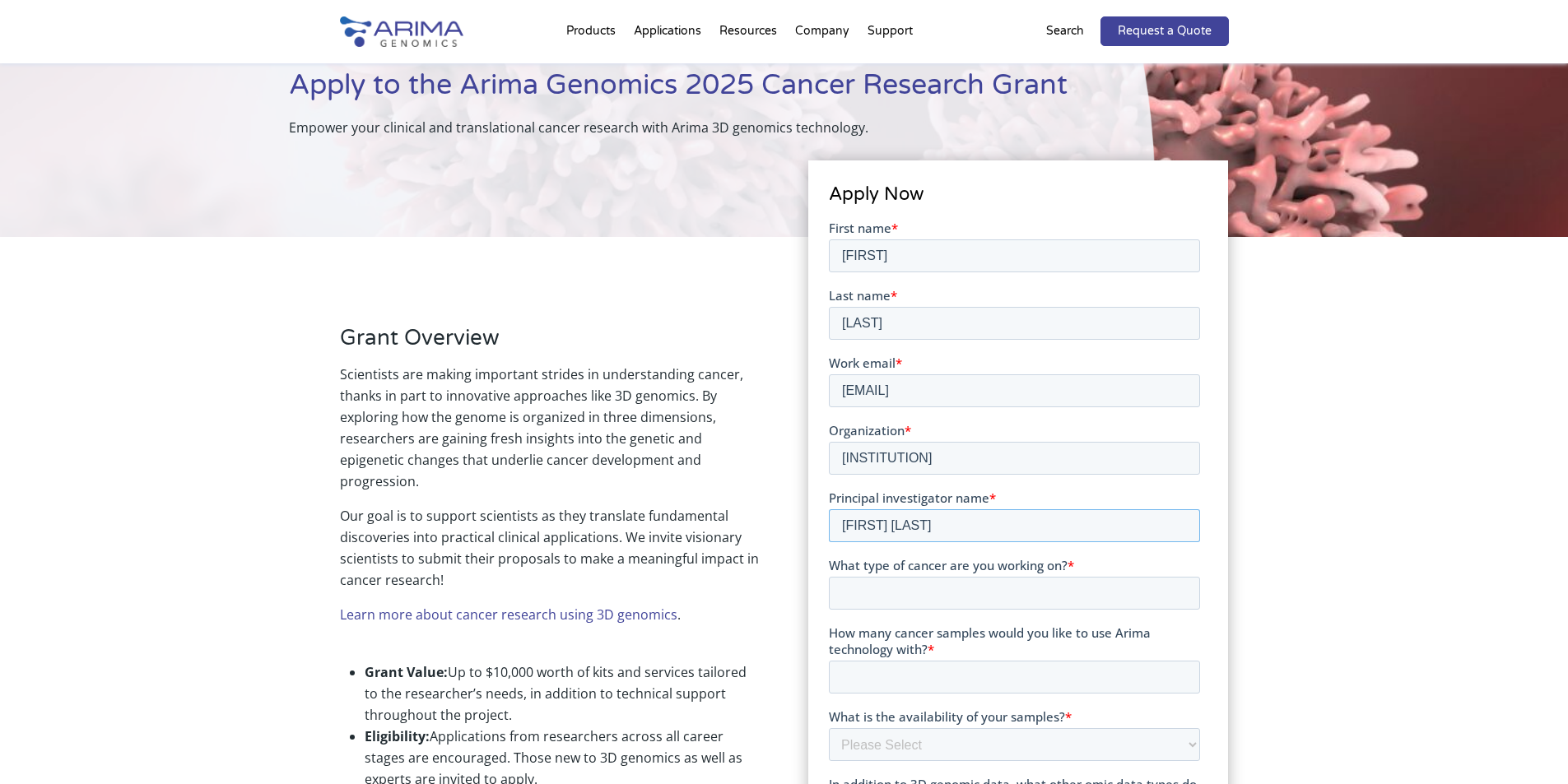 type on "[FIRST] [LAST]" 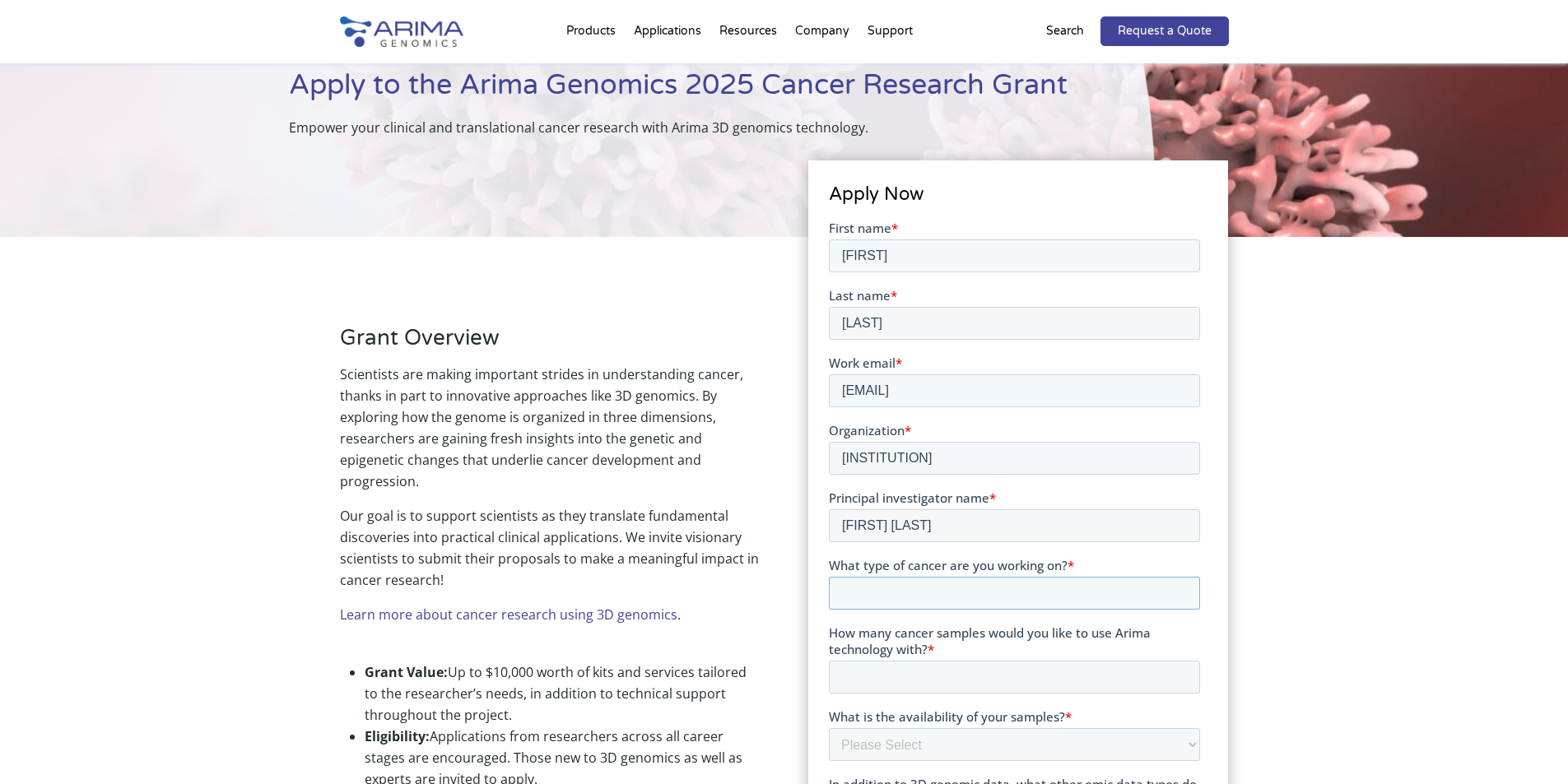 click on "What type of cancer are you working on?  *" at bounding box center [1014, 592] 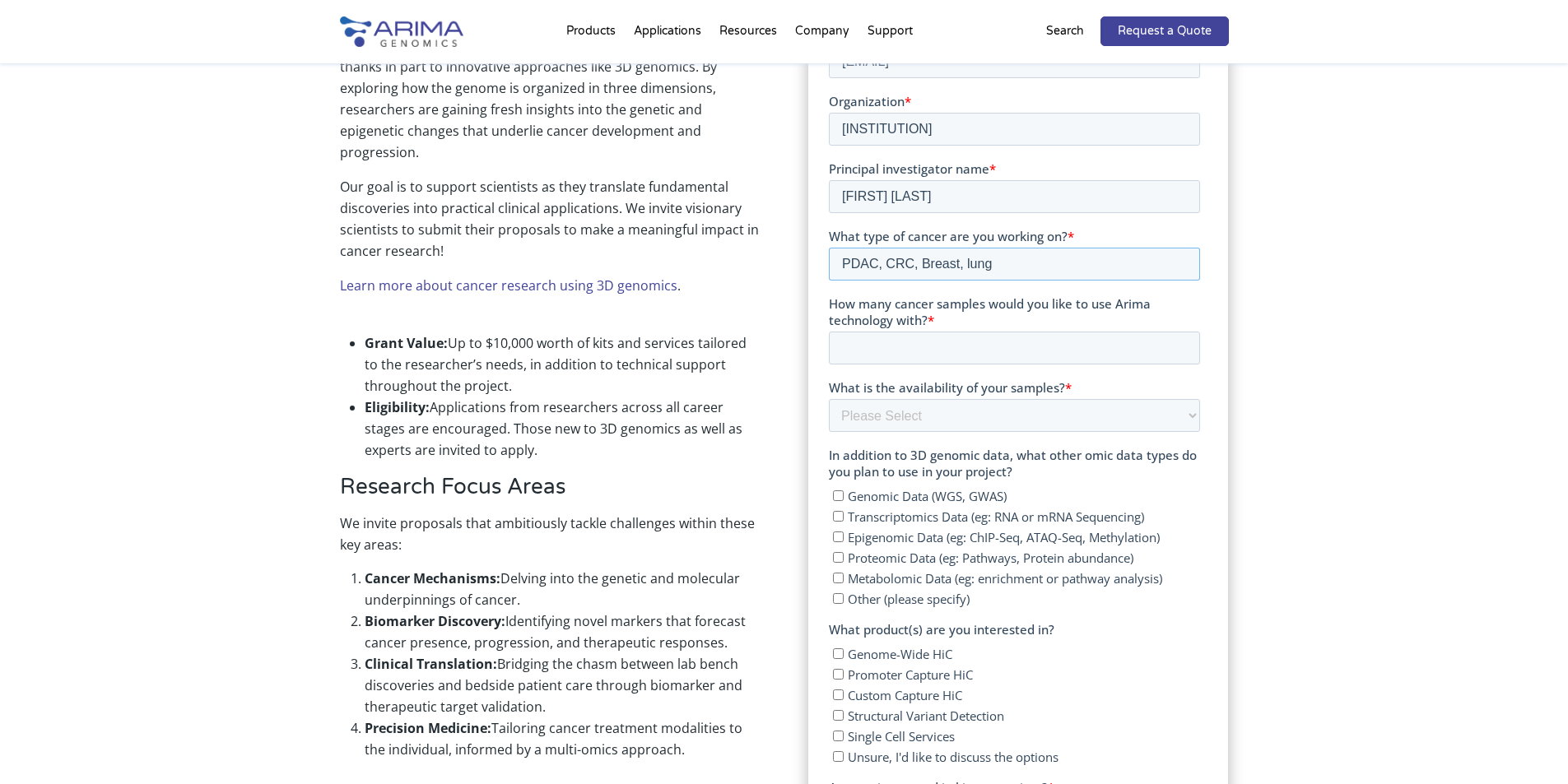 type on "PDAC, CRC, Breast, lung" 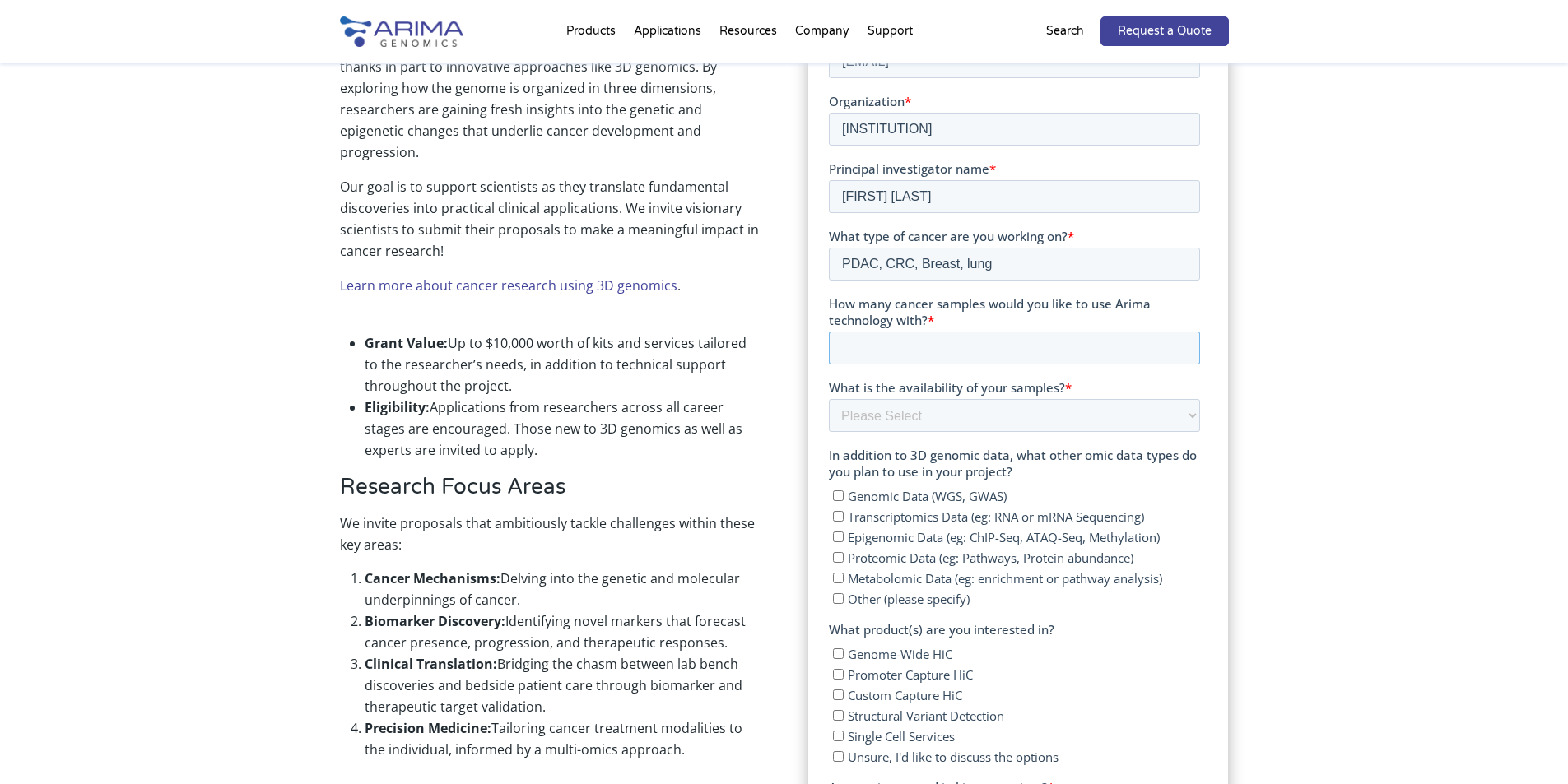 click on "How many cancer samples would you like to use Arima technology with? *" at bounding box center [1014, 348] 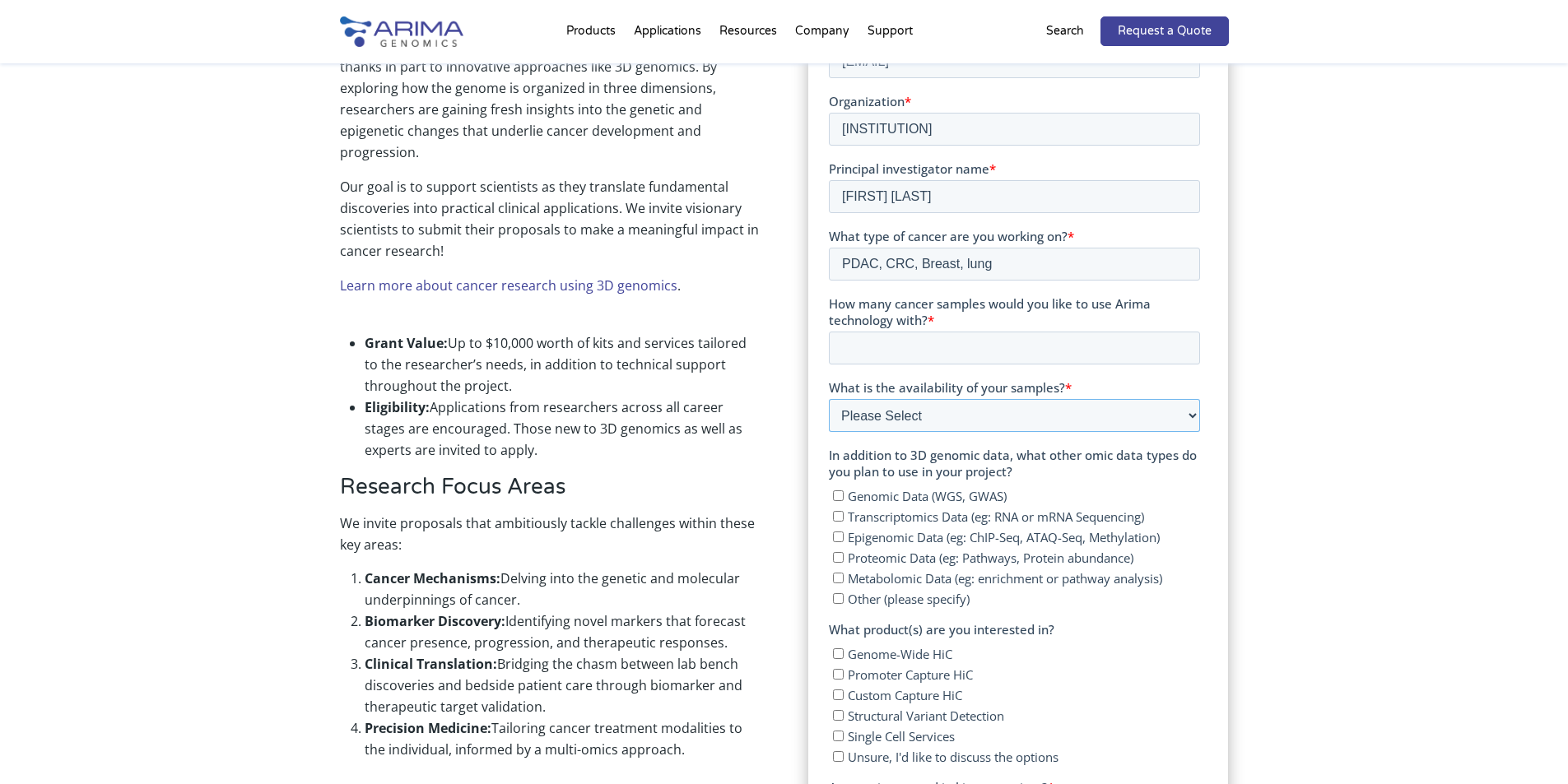 click on "What is the availability of your samples? * Please Select Currently ready for use Will be ready within 2 months Will take longer than 2 months to acquire" at bounding box center (1014, 406) 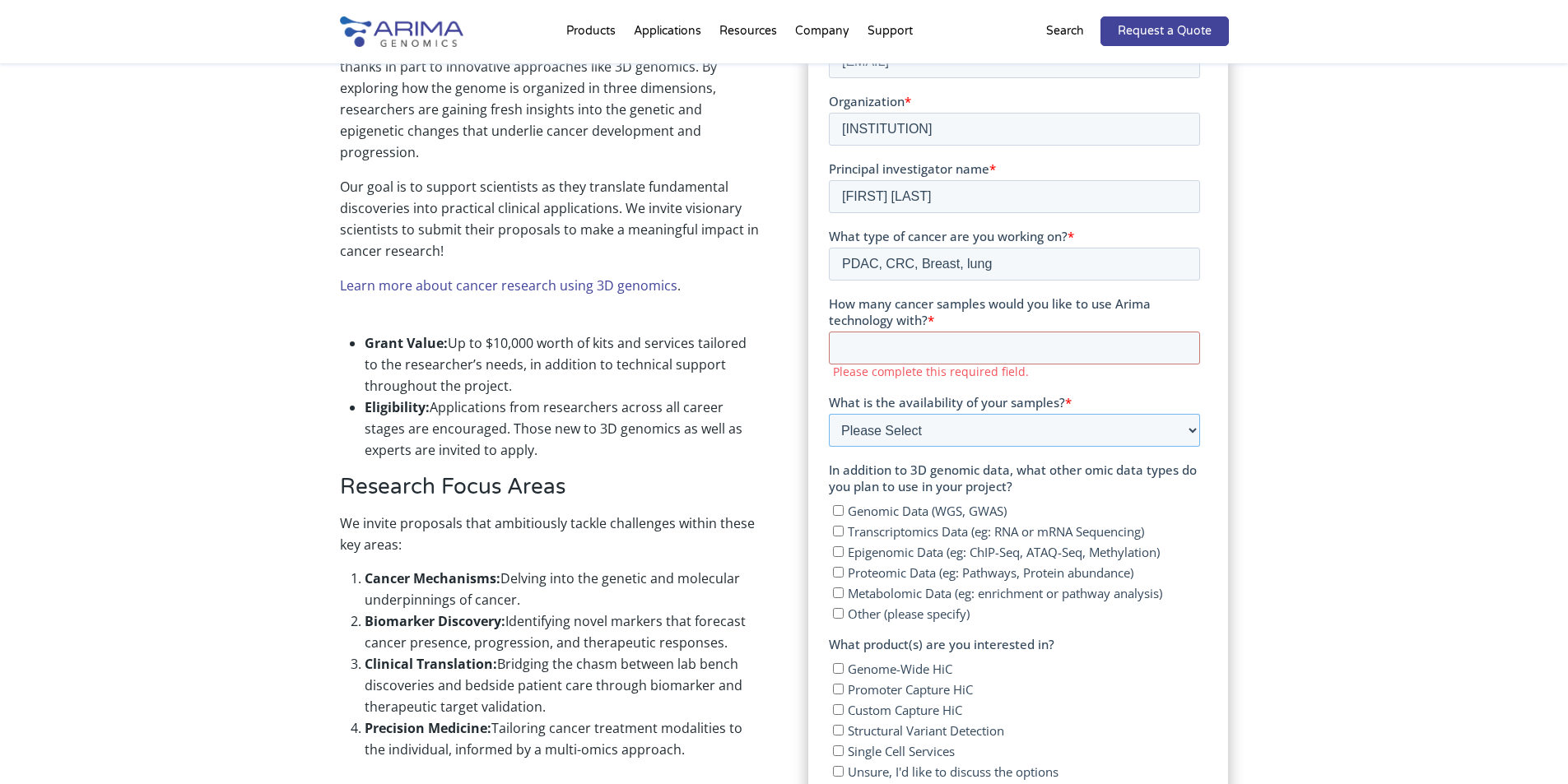 select on "Will be ready within 2 months" 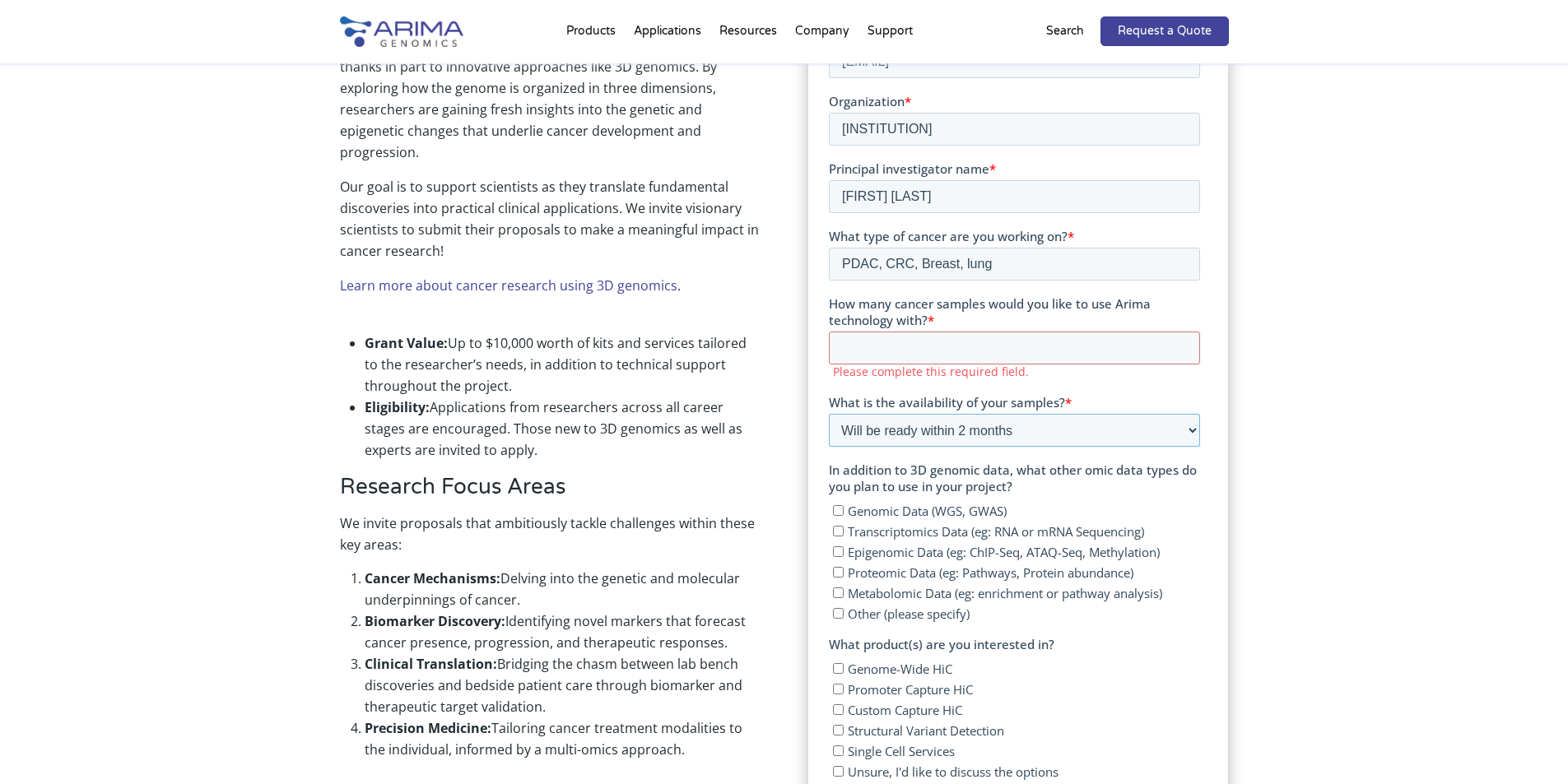 click on "Please Select Currently ready for use Will be ready within 2 months Will take longer than 2 months to acquire" at bounding box center [1014, 430] 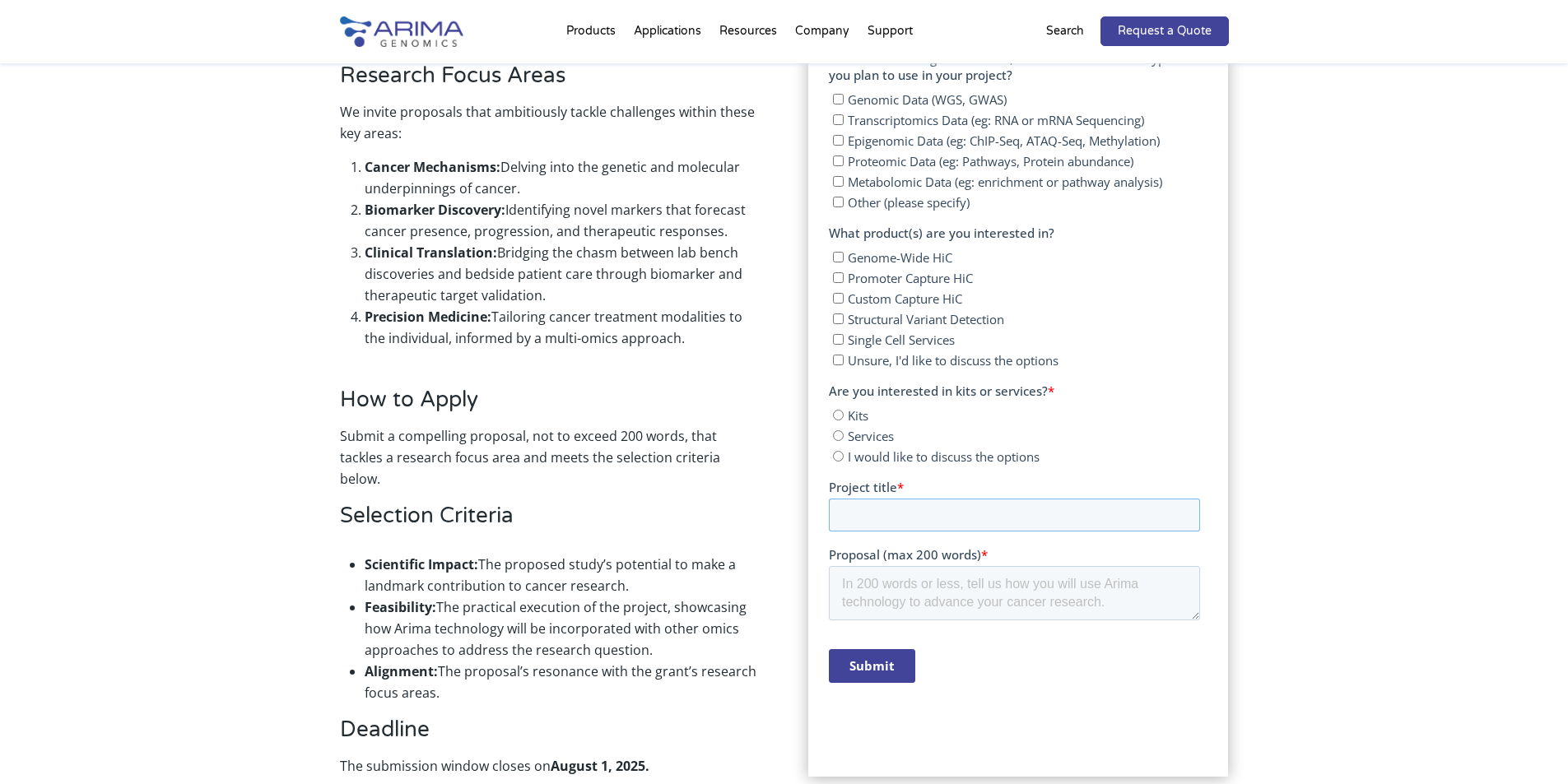 click on "Project title *" at bounding box center (1014, 515) 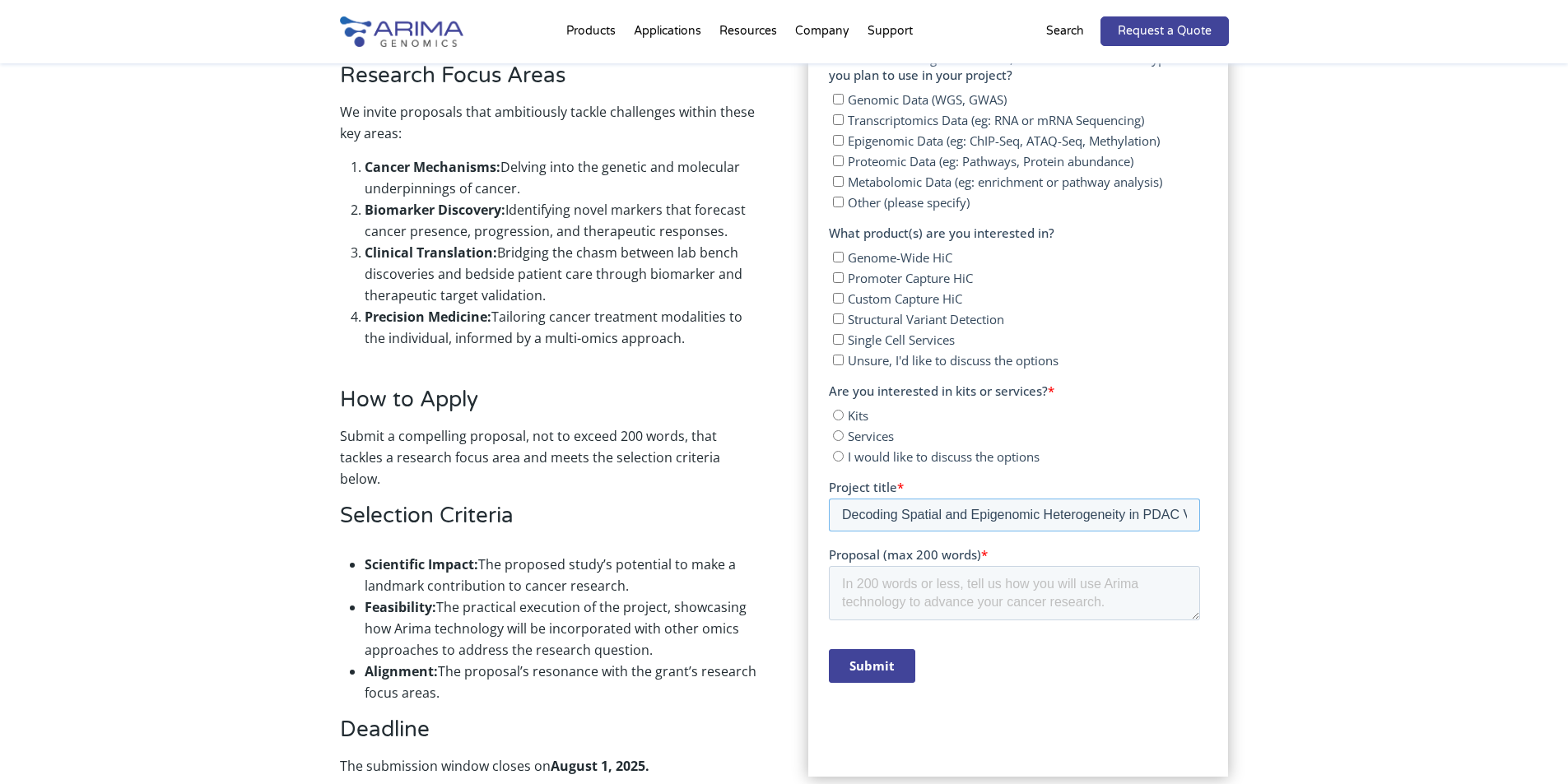scroll, scrollTop: 0, scrollLeft: 357, axis: horizontal 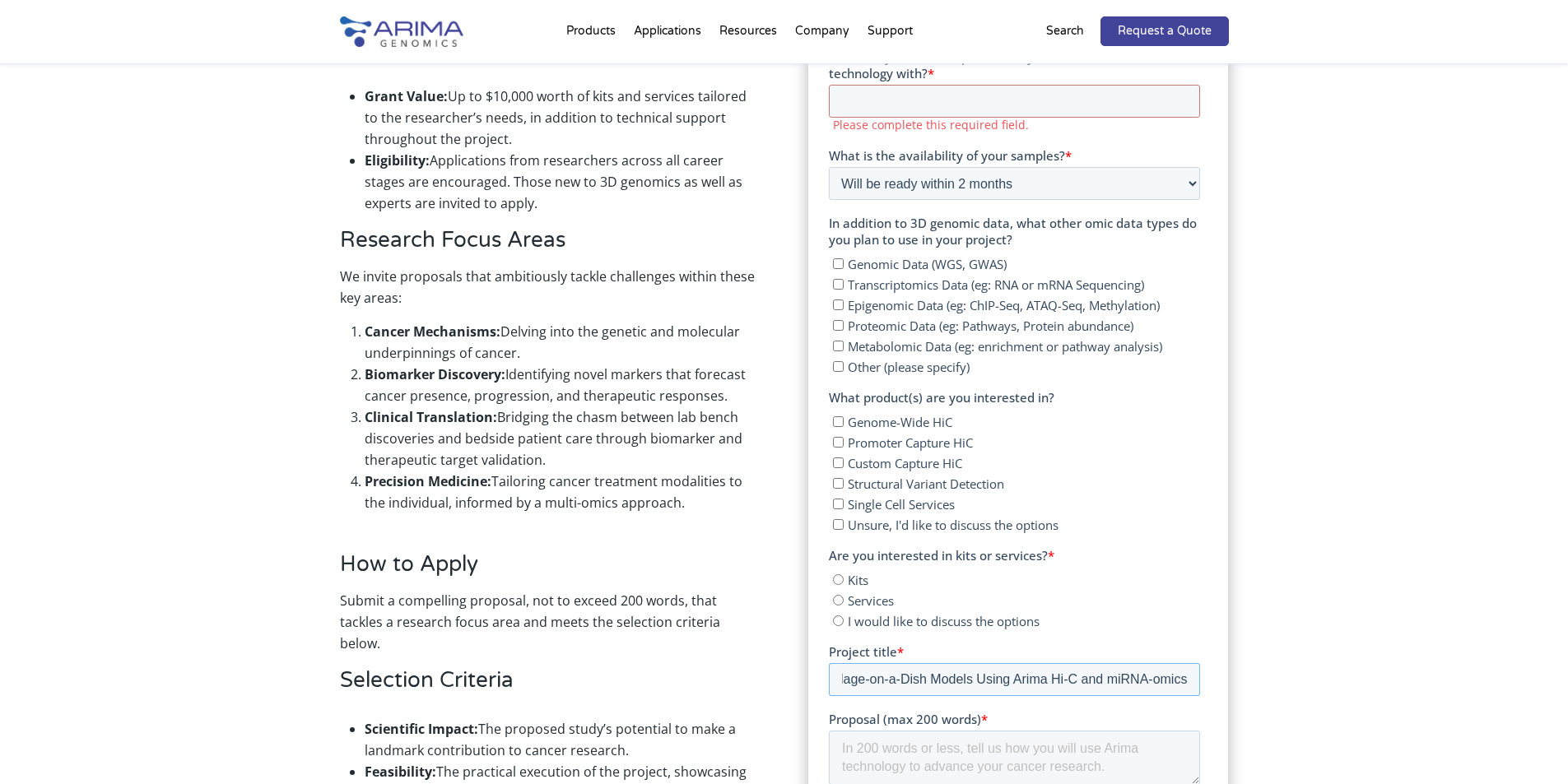 type on "Decoding Spatial and Epigenomic Heterogeneity in PDAC Village-on-a-Dish Models Using Arima Hi-C and miRNA-omics" 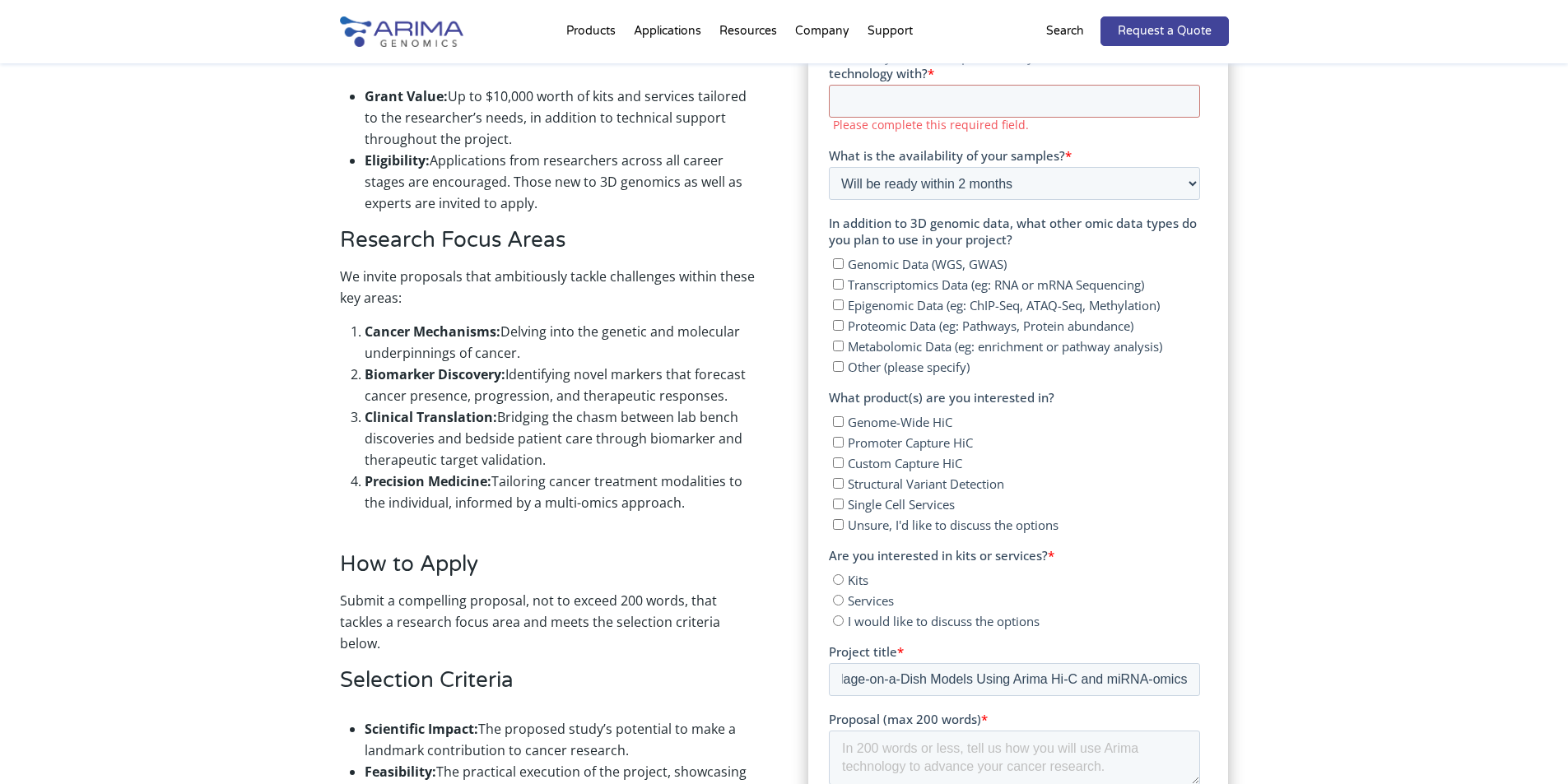 scroll, scrollTop: 0, scrollLeft: 0, axis: both 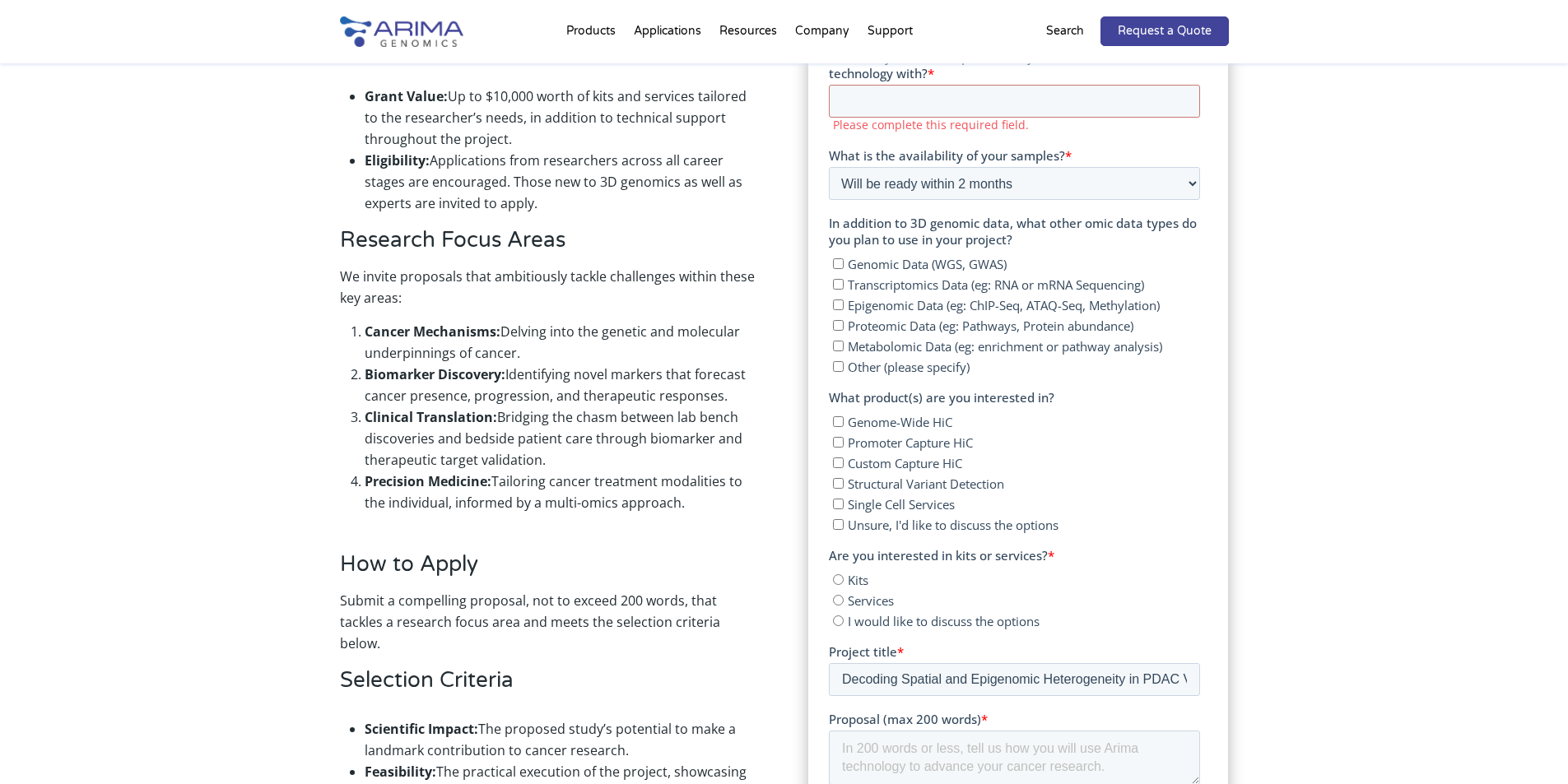 click on "Genome-Wide HiC" at bounding box center [900, 422] 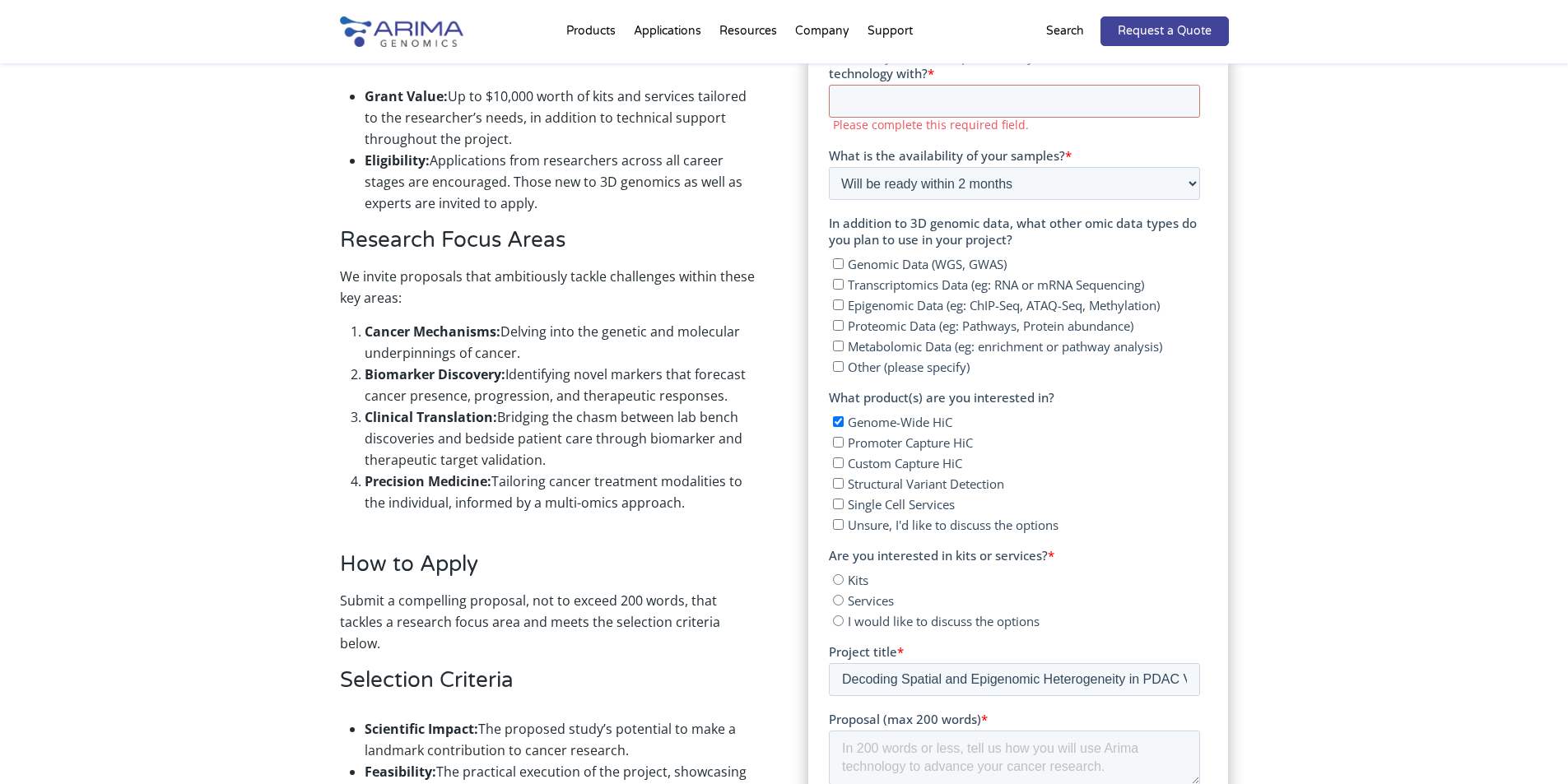 checkbox on "true" 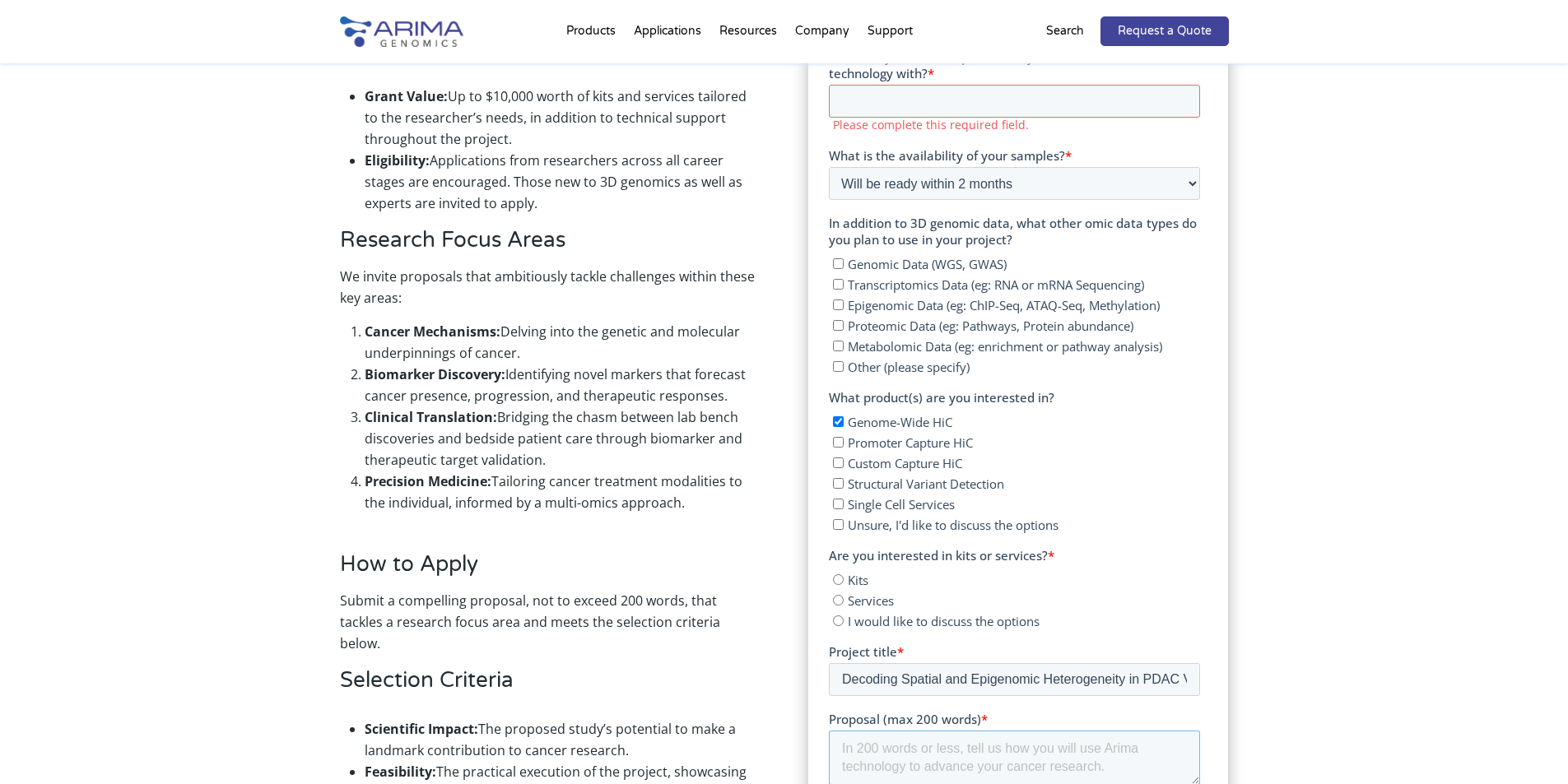 click on "Proposal (max 200 words) *" at bounding box center (1014, 758) 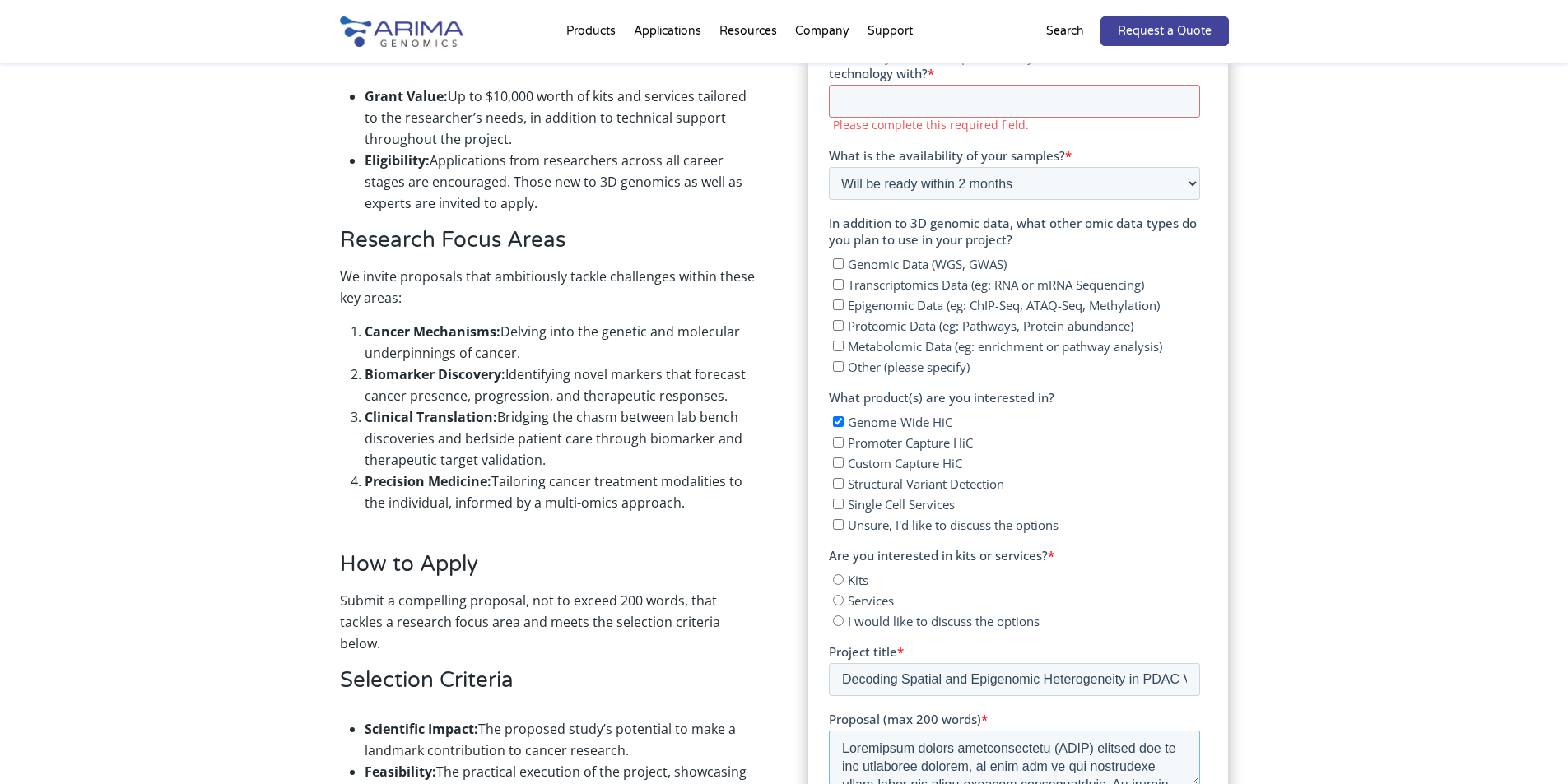 scroll, scrollTop: 514, scrollLeft: 0, axis: vertical 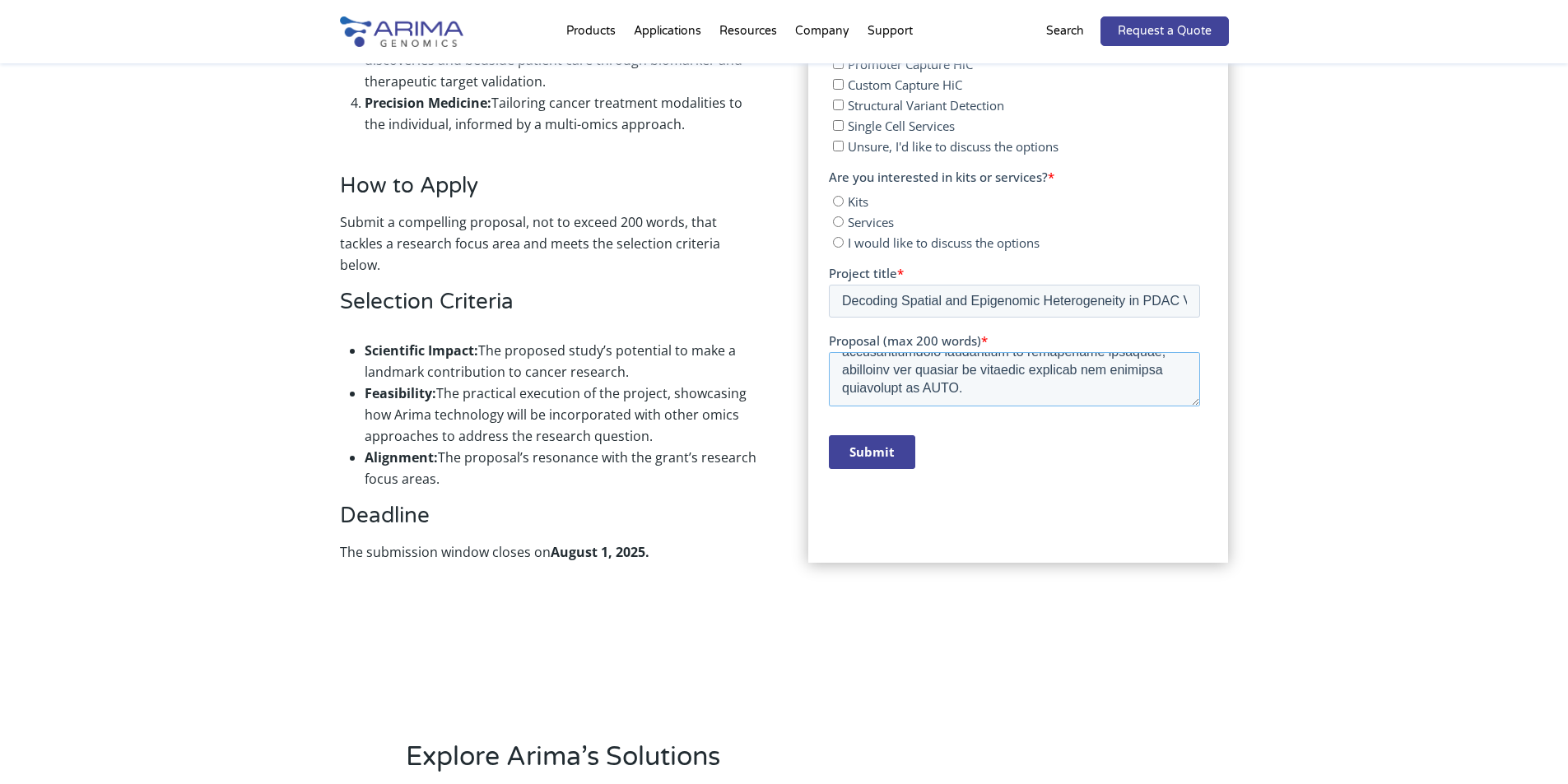 type on "[INSTITUTION]" 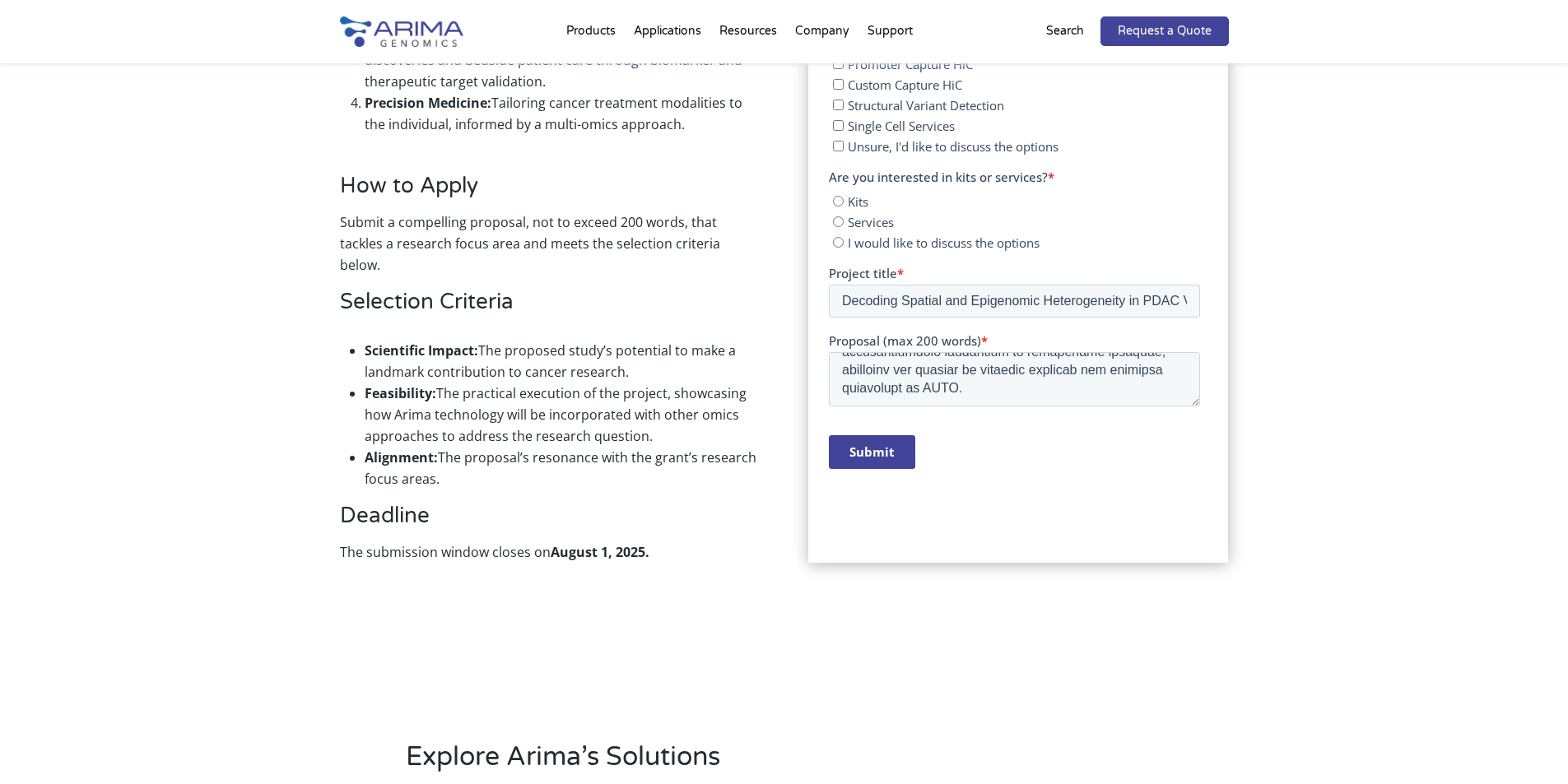 scroll, scrollTop: 872, scrollLeft: 0, axis: vertical 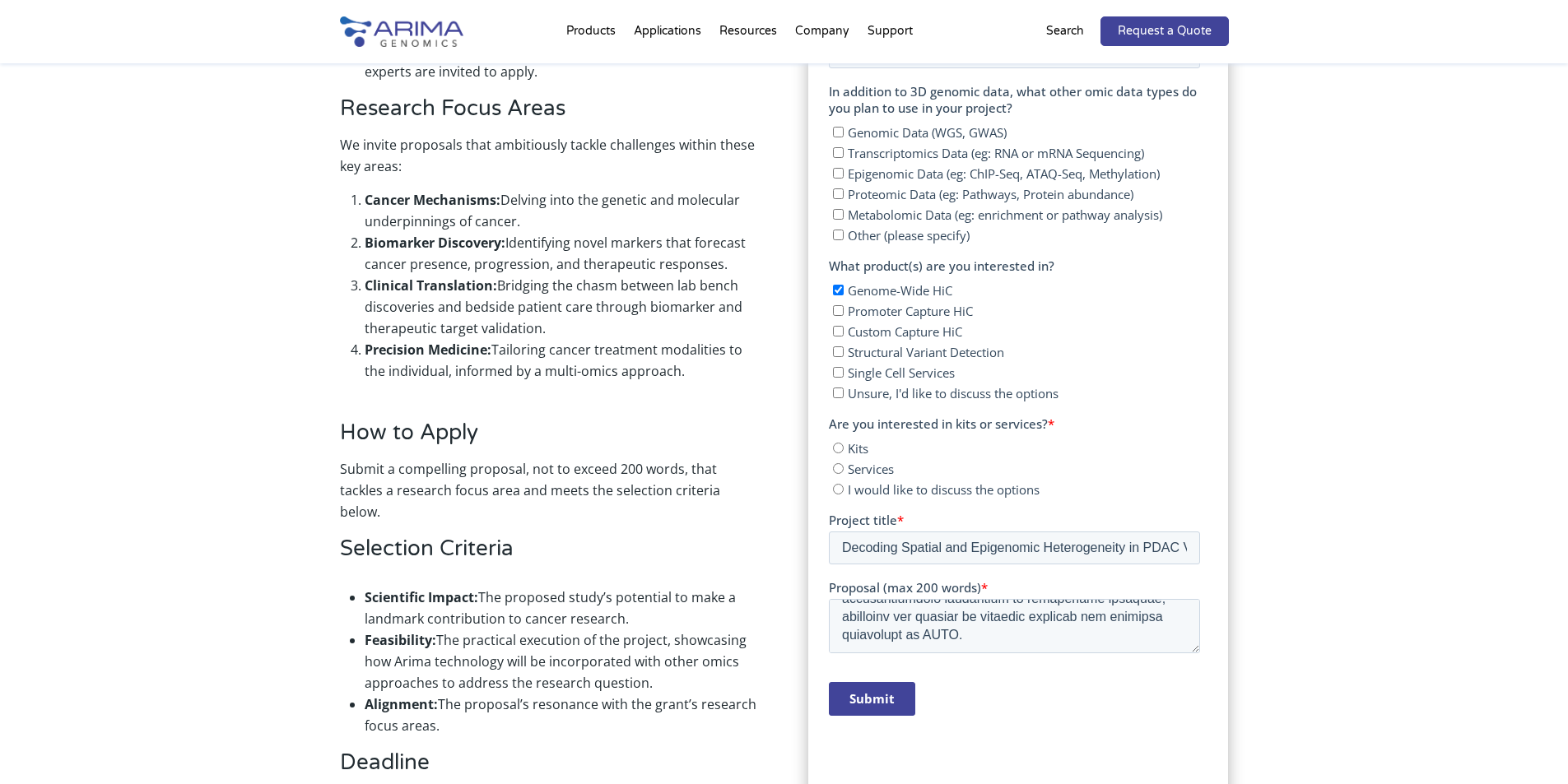 click on "Transcriptomics Data (eg: RNA or mRNA Sequencing)" at bounding box center [838, 152] 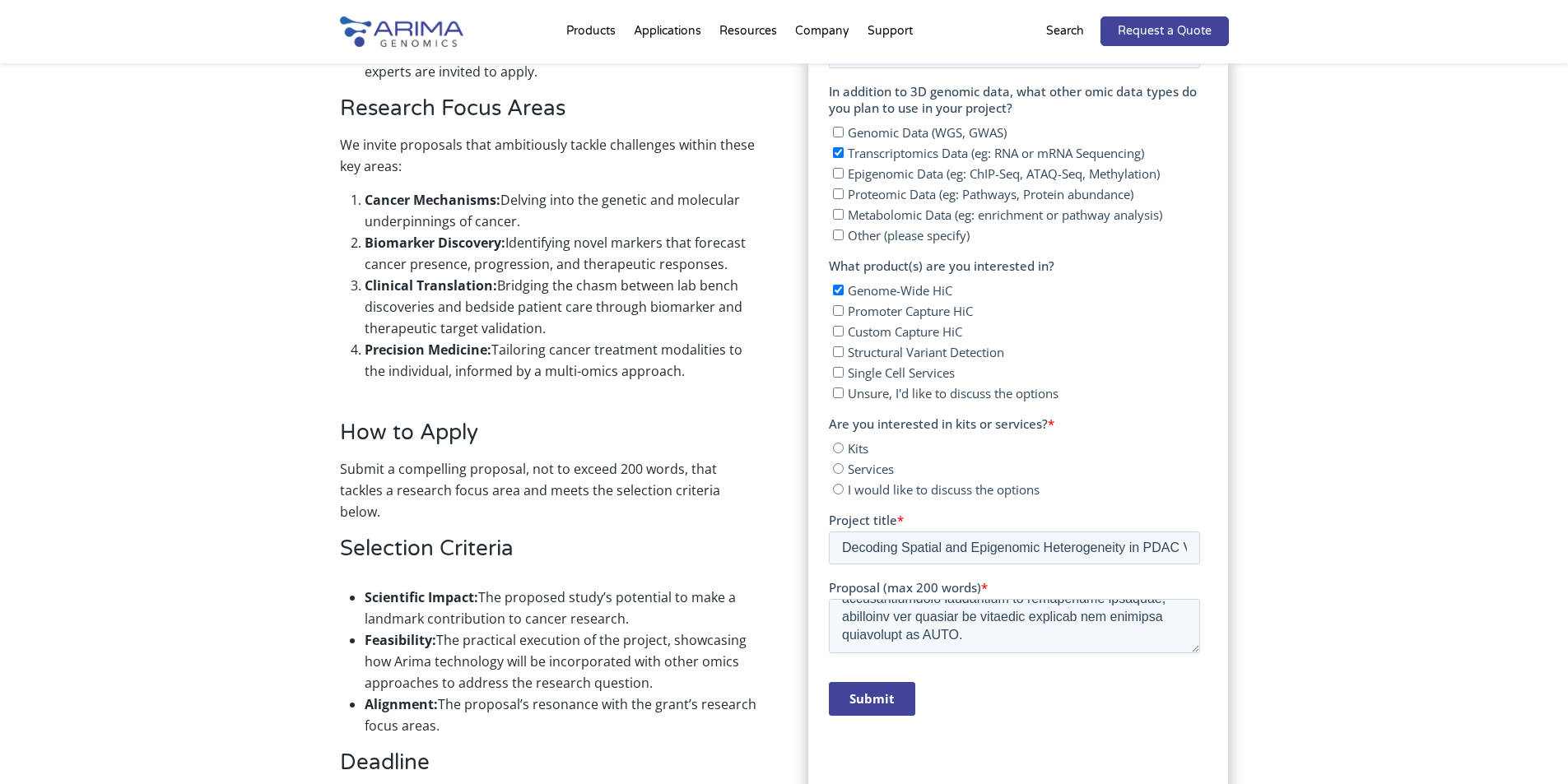 click on "Epigenomic Data (eg: ChIP-Seq, ATAQ-Seq, Methylation)" at bounding box center [1003, 174] 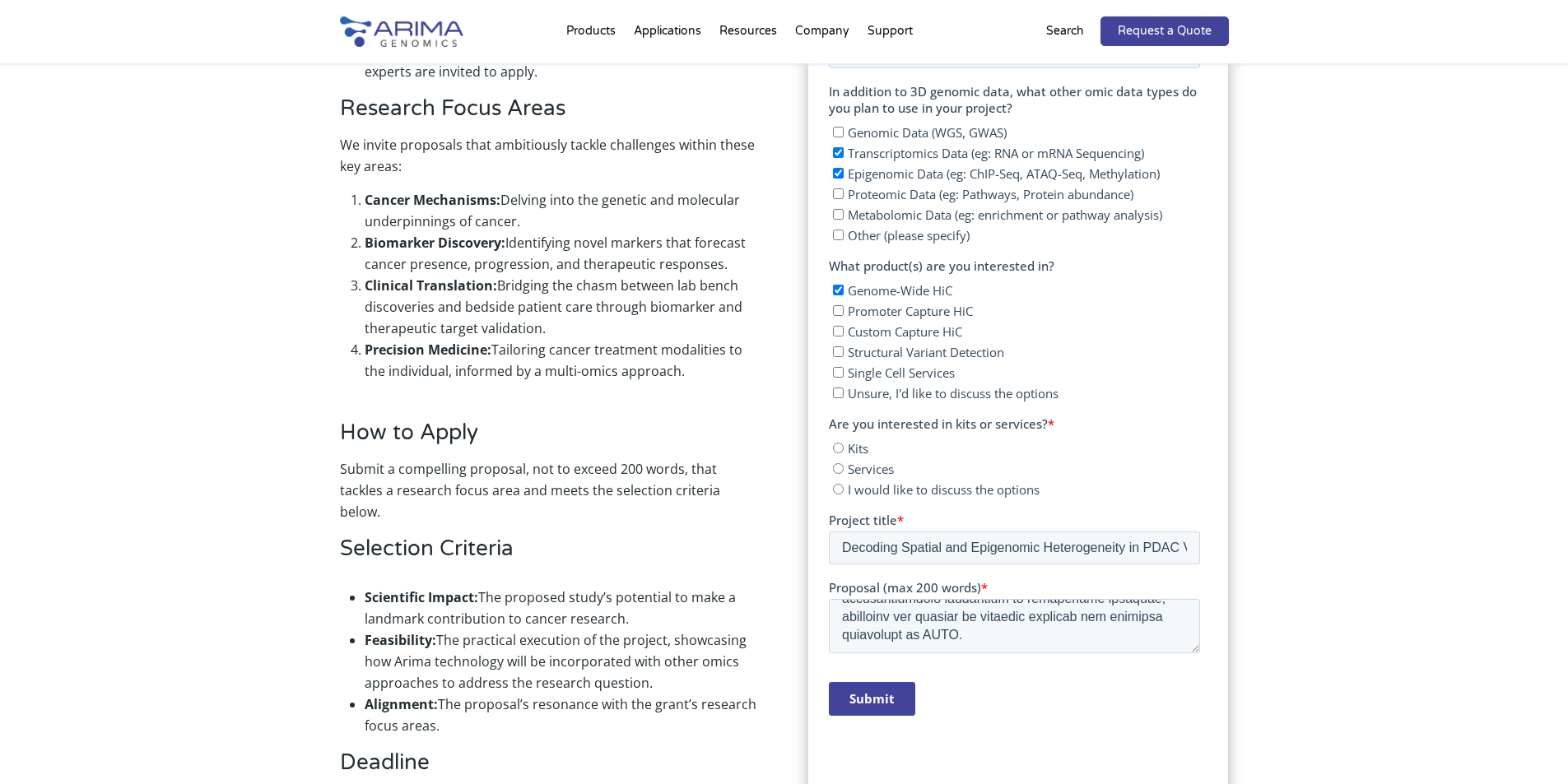 scroll, scrollTop: 954, scrollLeft: 0, axis: vertical 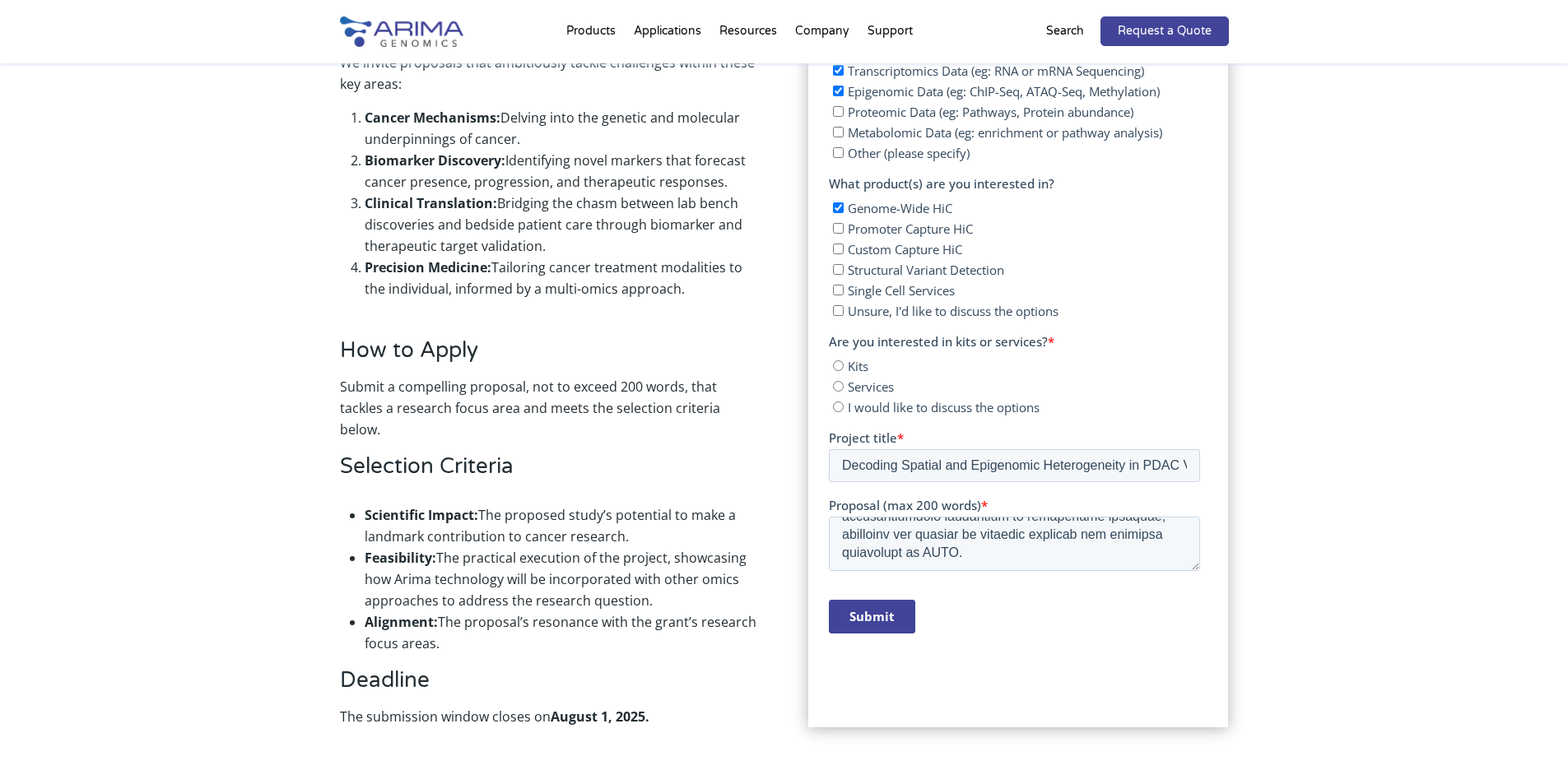 click on "Custom Capture HiC" at bounding box center [905, 249] 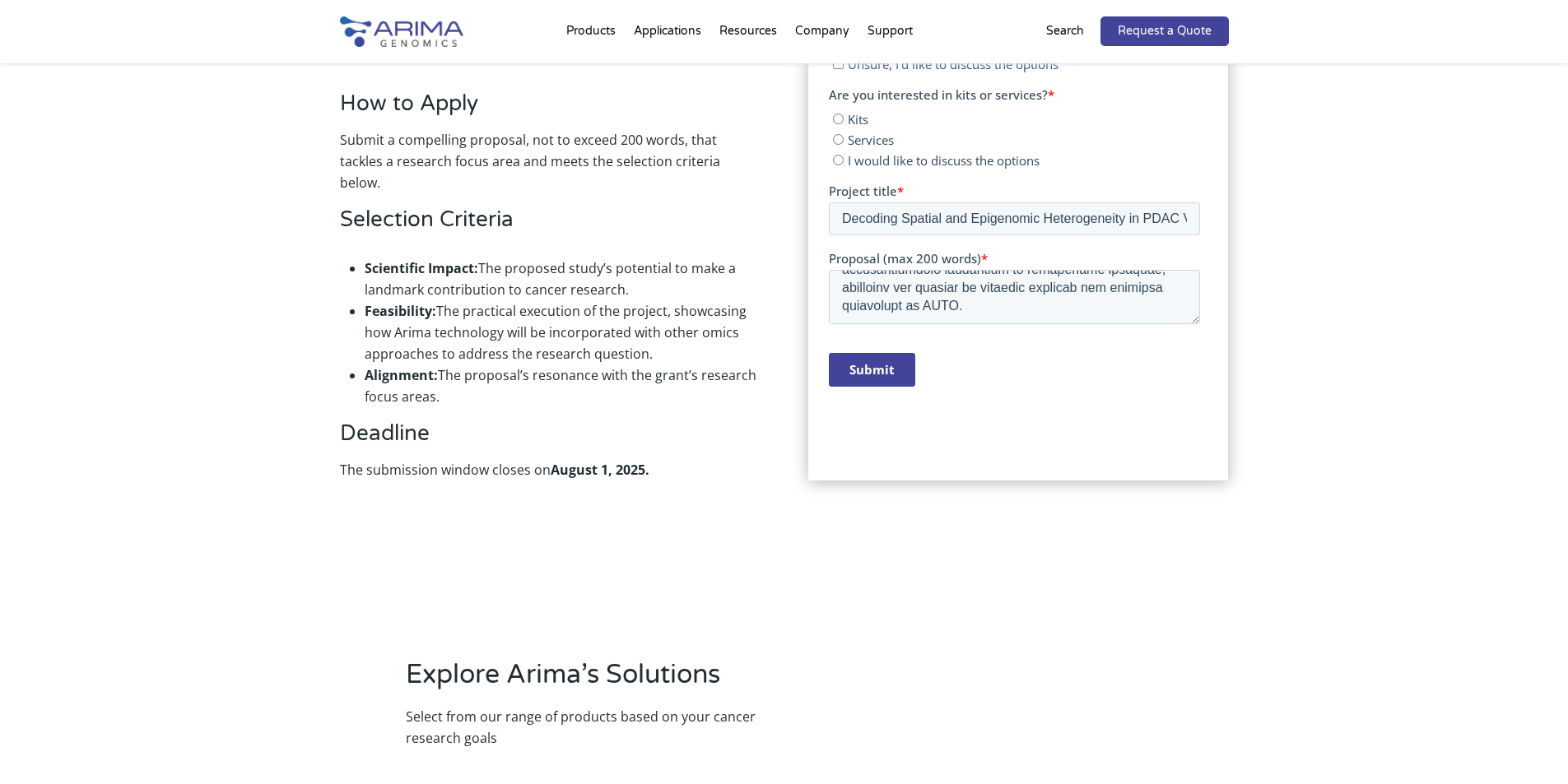 scroll, scrollTop: 954, scrollLeft: 0, axis: vertical 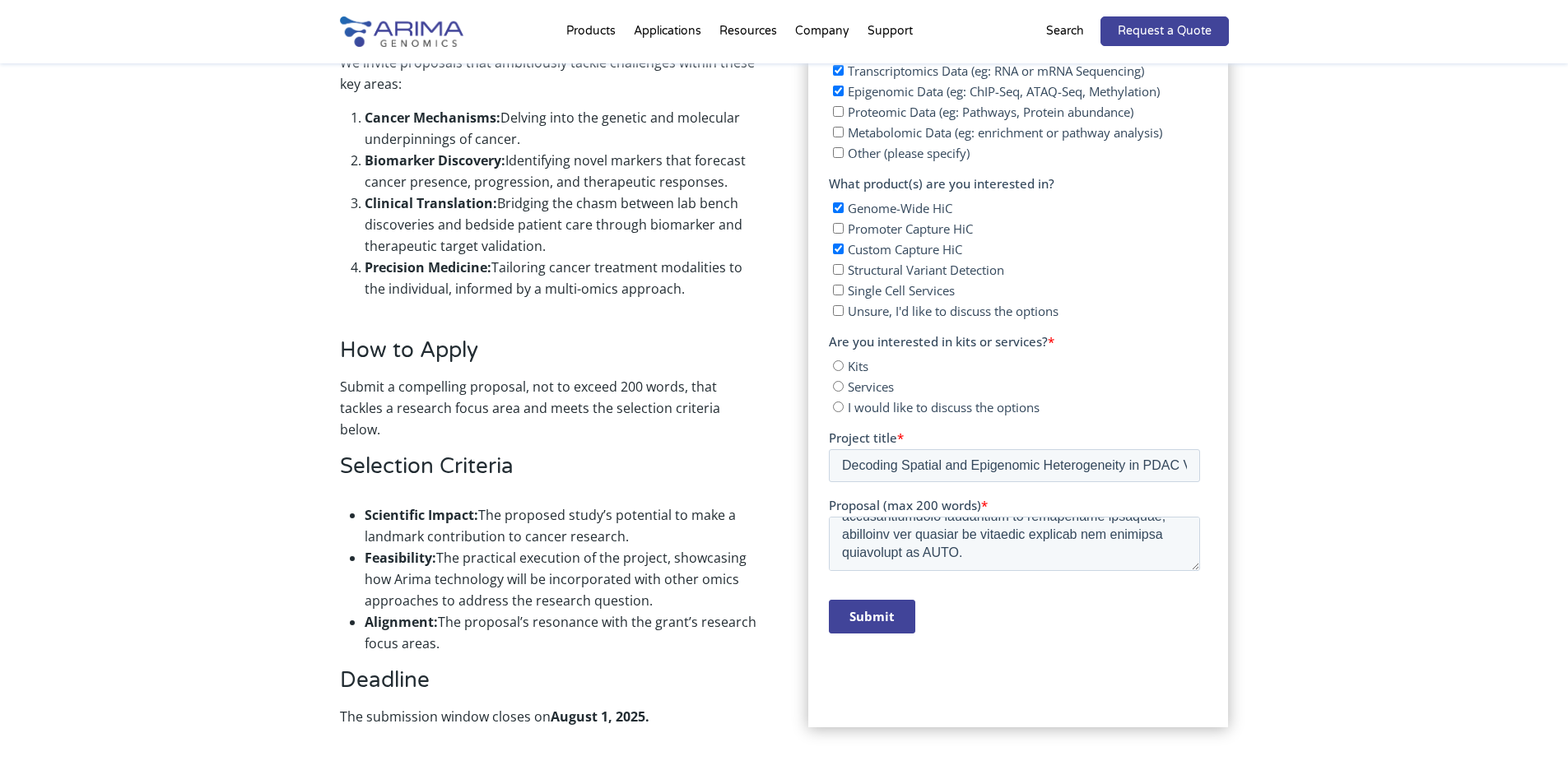 click on "I would like to discuss the options" at bounding box center (943, 407) 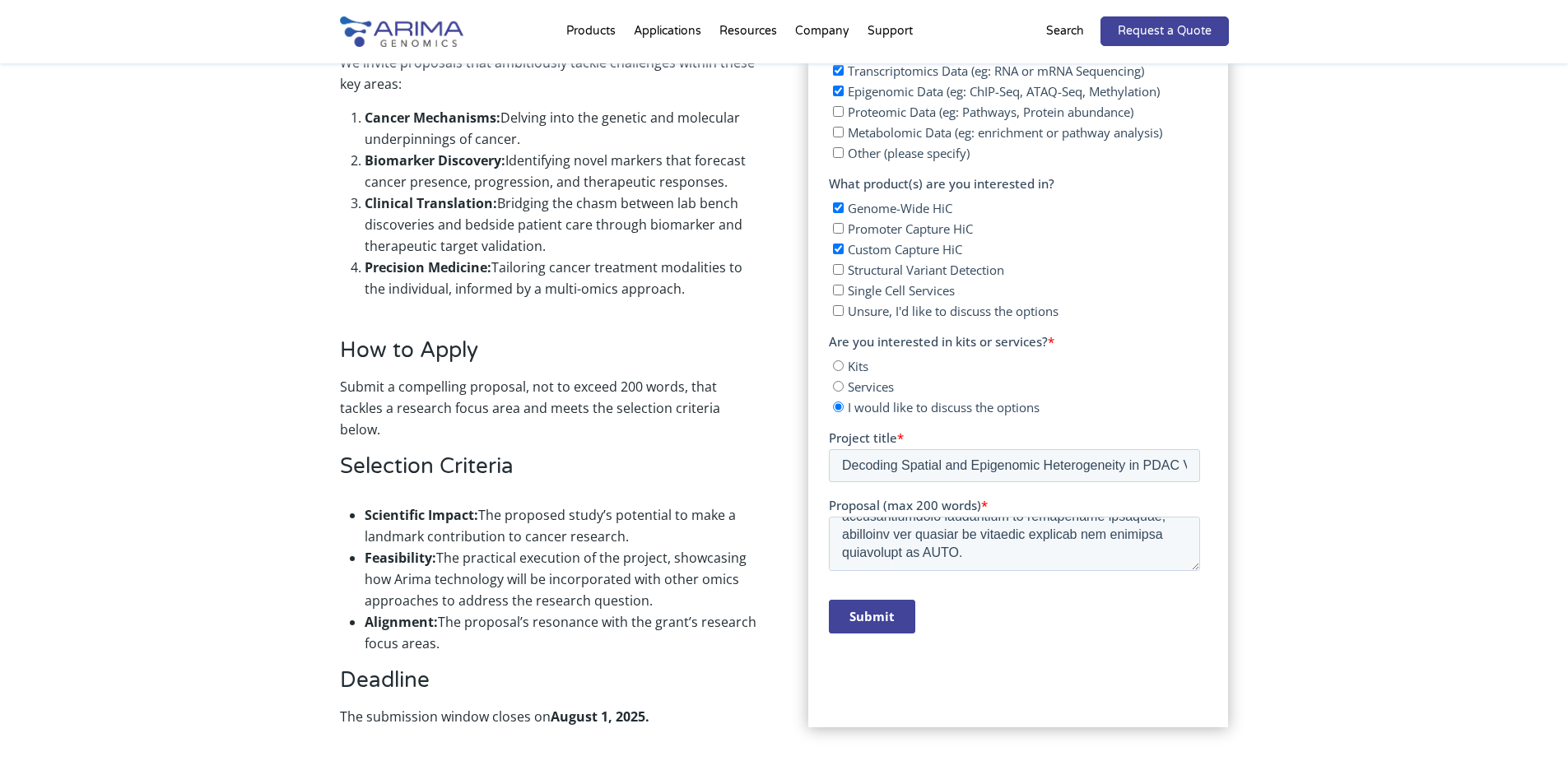 scroll, scrollTop: 1037, scrollLeft: 0, axis: vertical 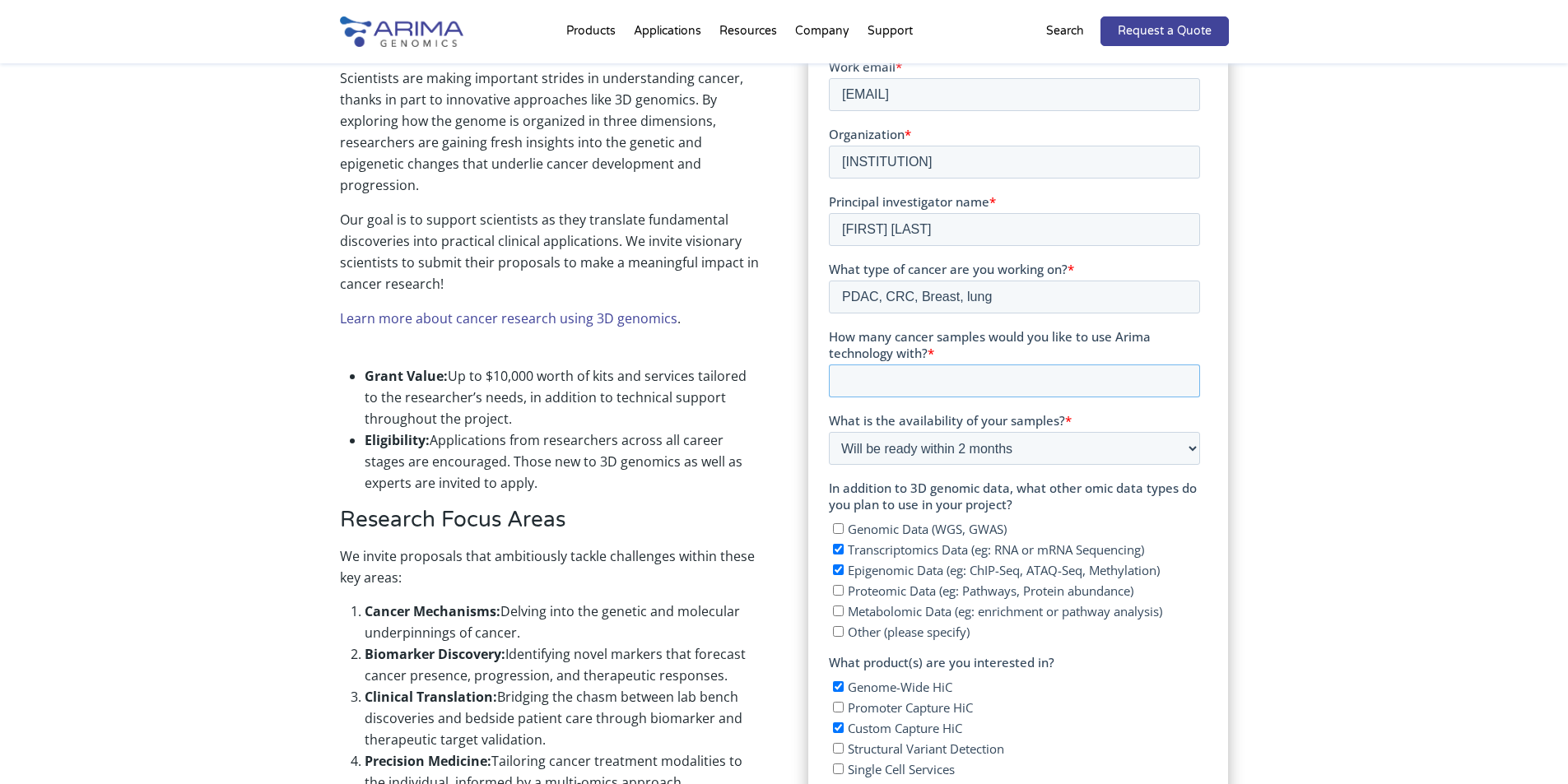 click on "How many cancer samples would you like to use Arima technology with? *" at bounding box center (1014, 381) 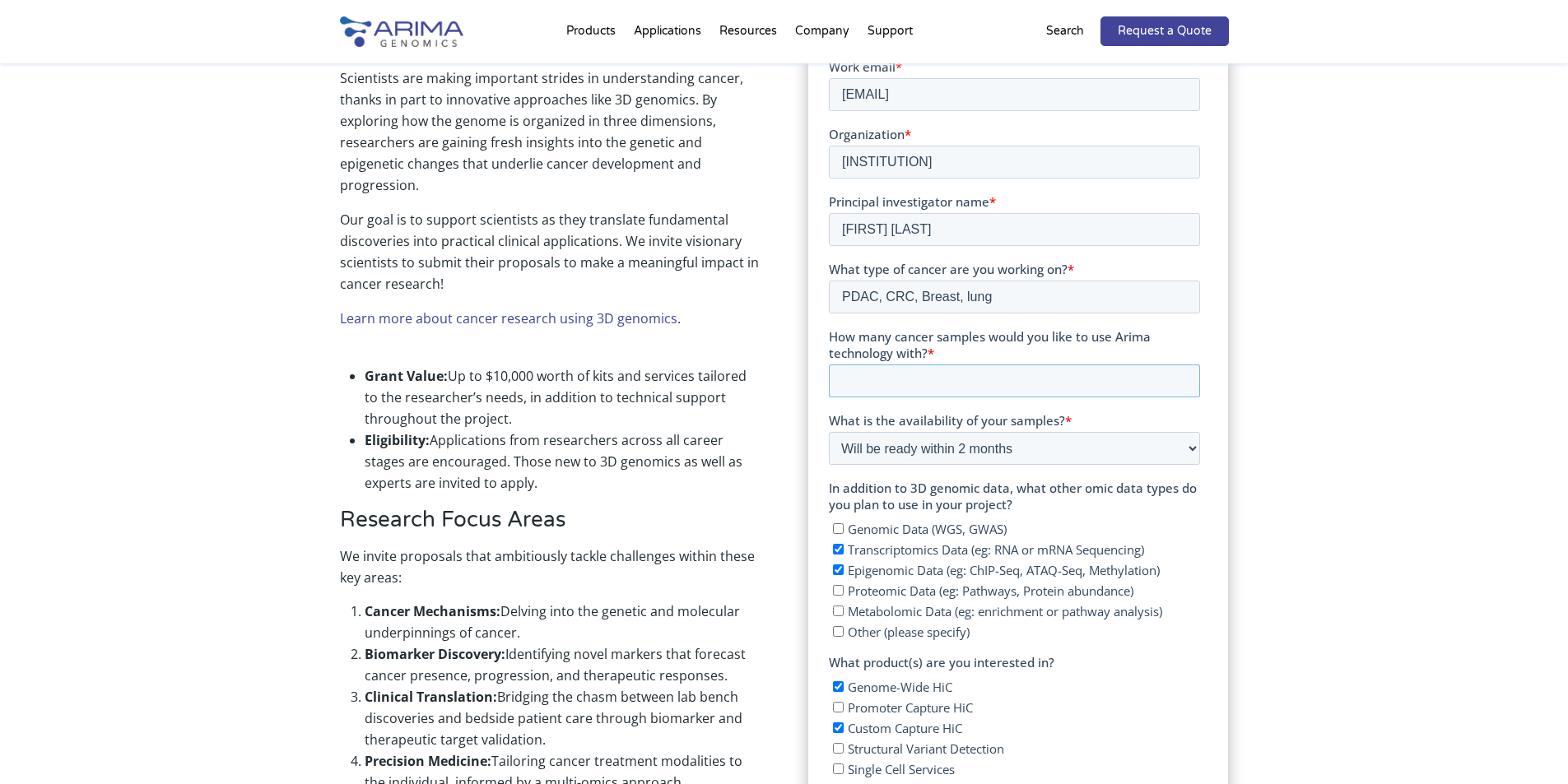 click on "How many cancer samples would you like to use Arima technology with? *" at bounding box center (1014, 381) 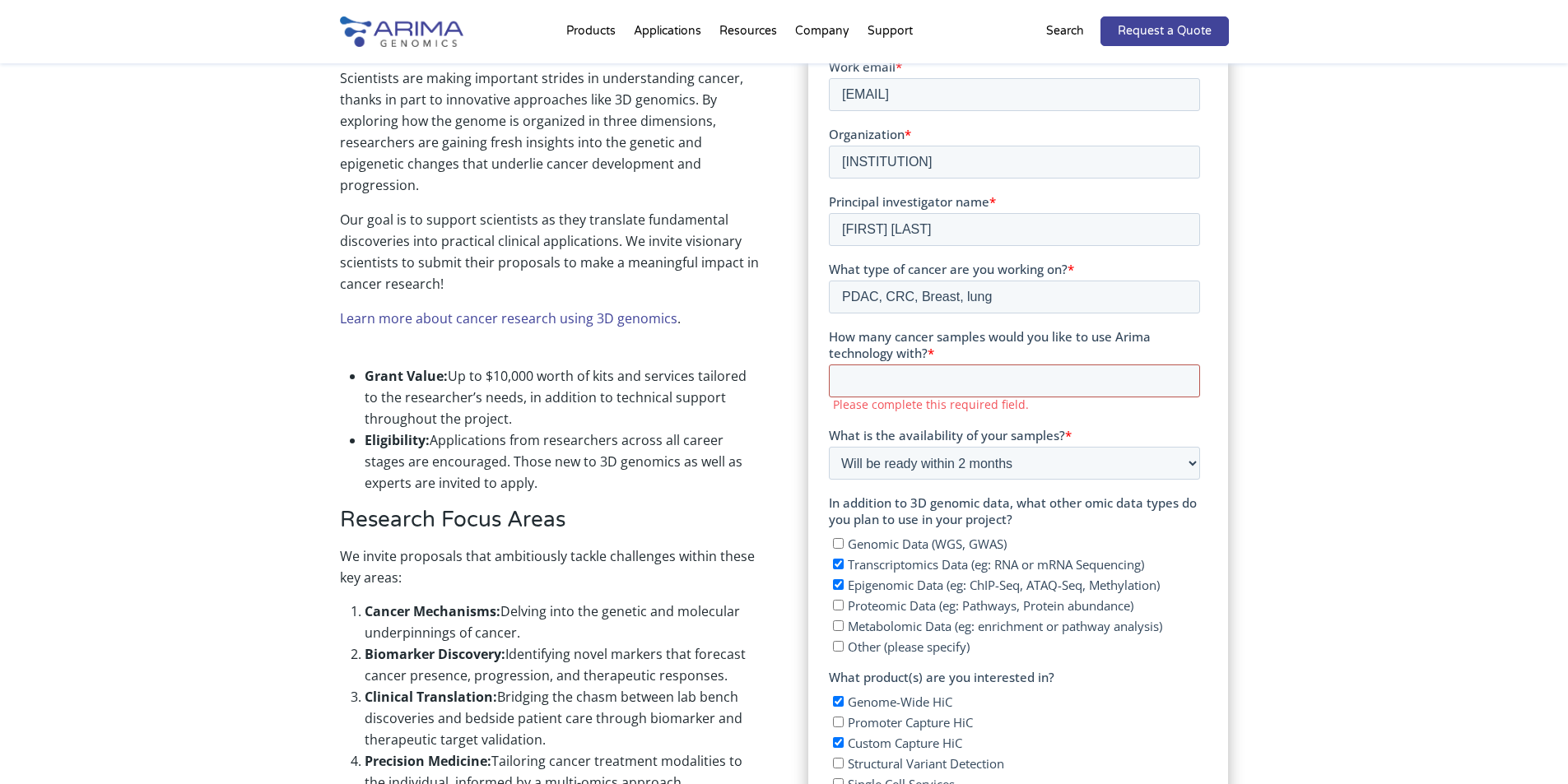 click on "How many cancer samples would you like to use Arima technology with? *" at bounding box center (1014, 381) 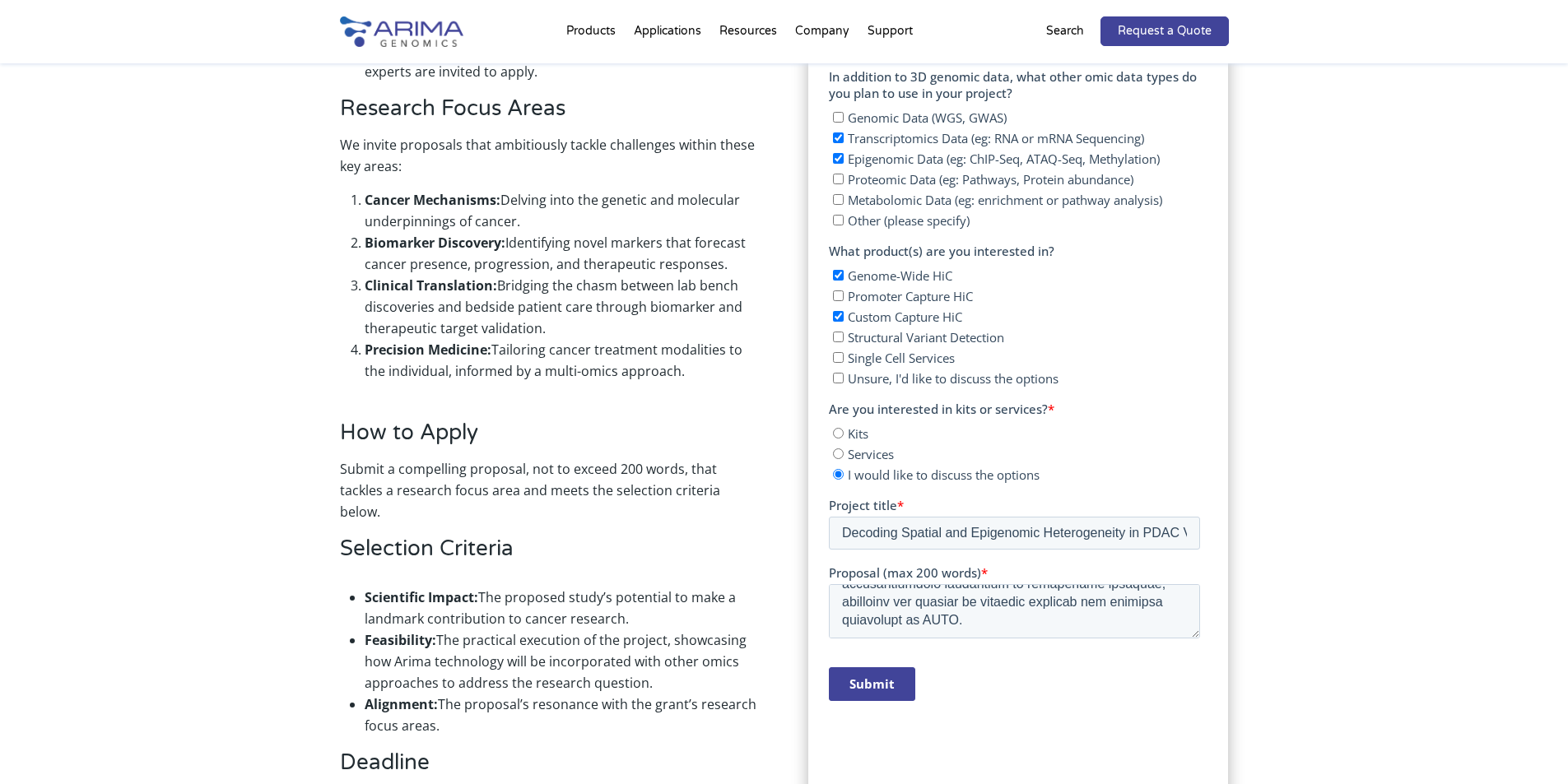scroll, scrollTop: 1201, scrollLeft: 0, axis: vertical 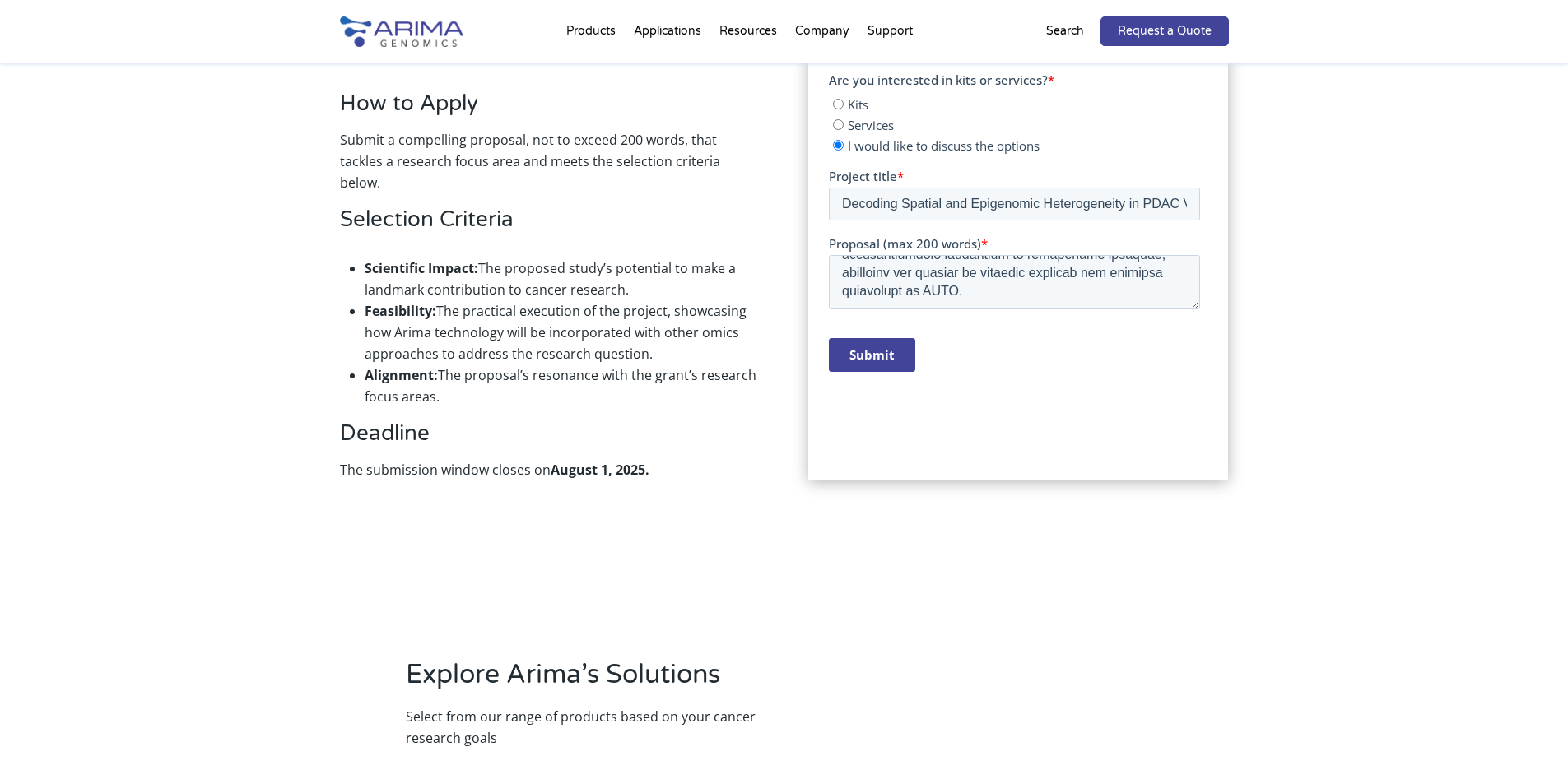 type on "4" 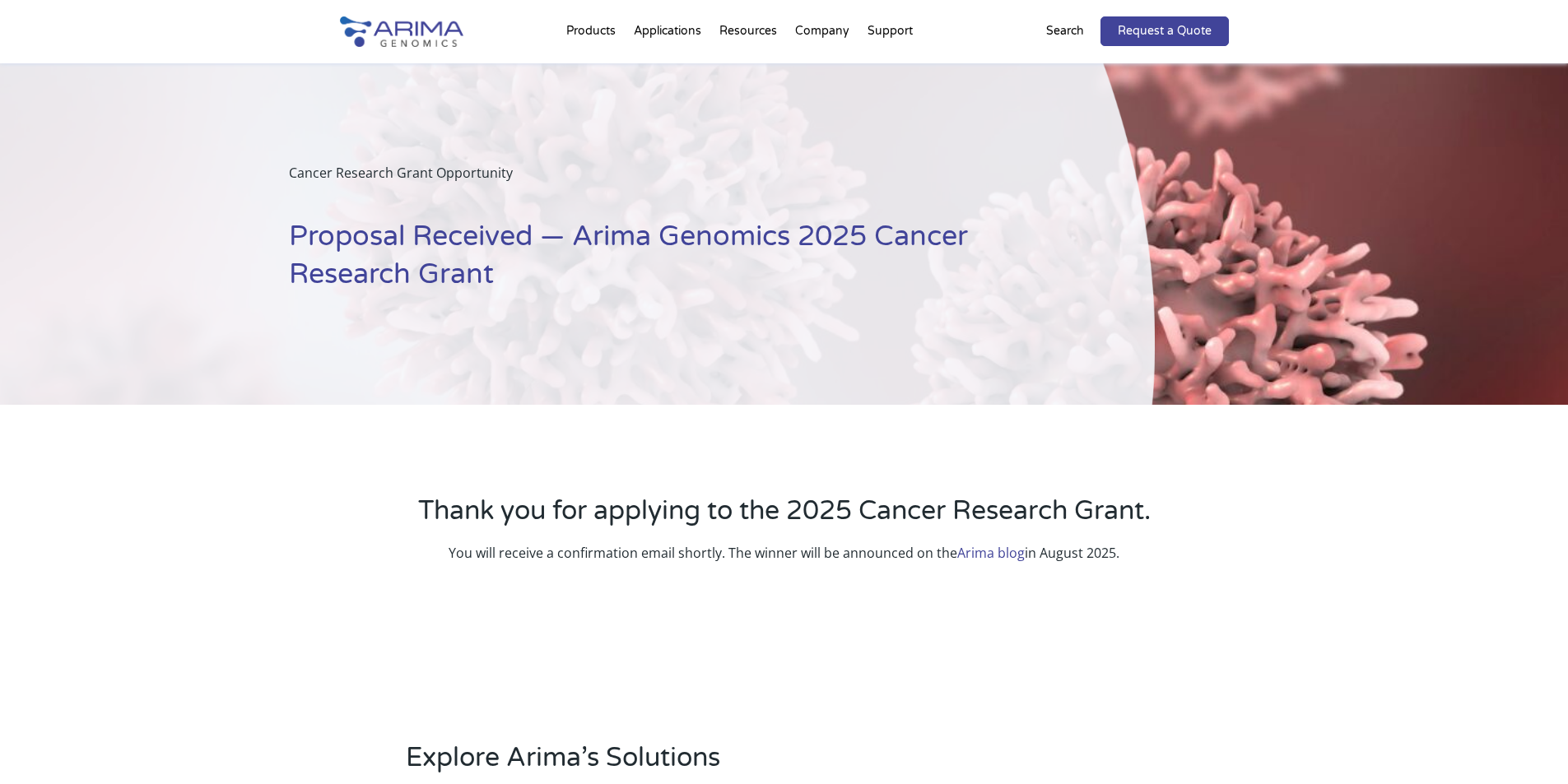 scroll, scrollTop: 0, scrollLeft: 0, axis: both 